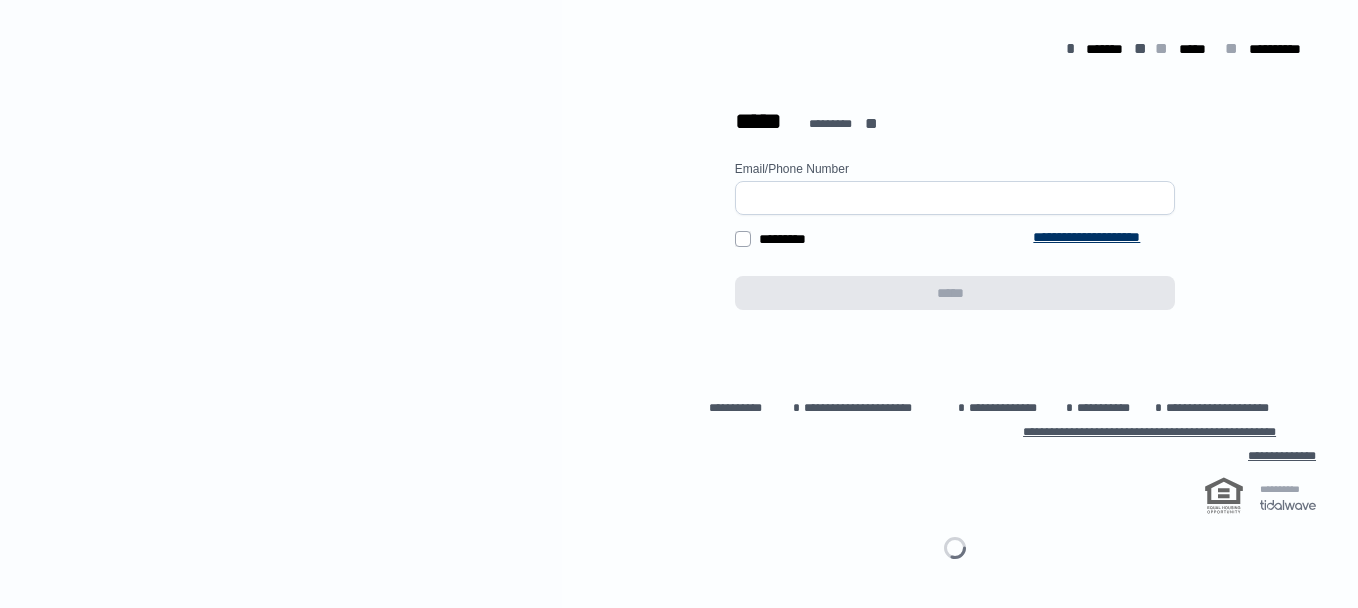 scroll, scrollTop: 0, scrollLeft: 0, axis: both 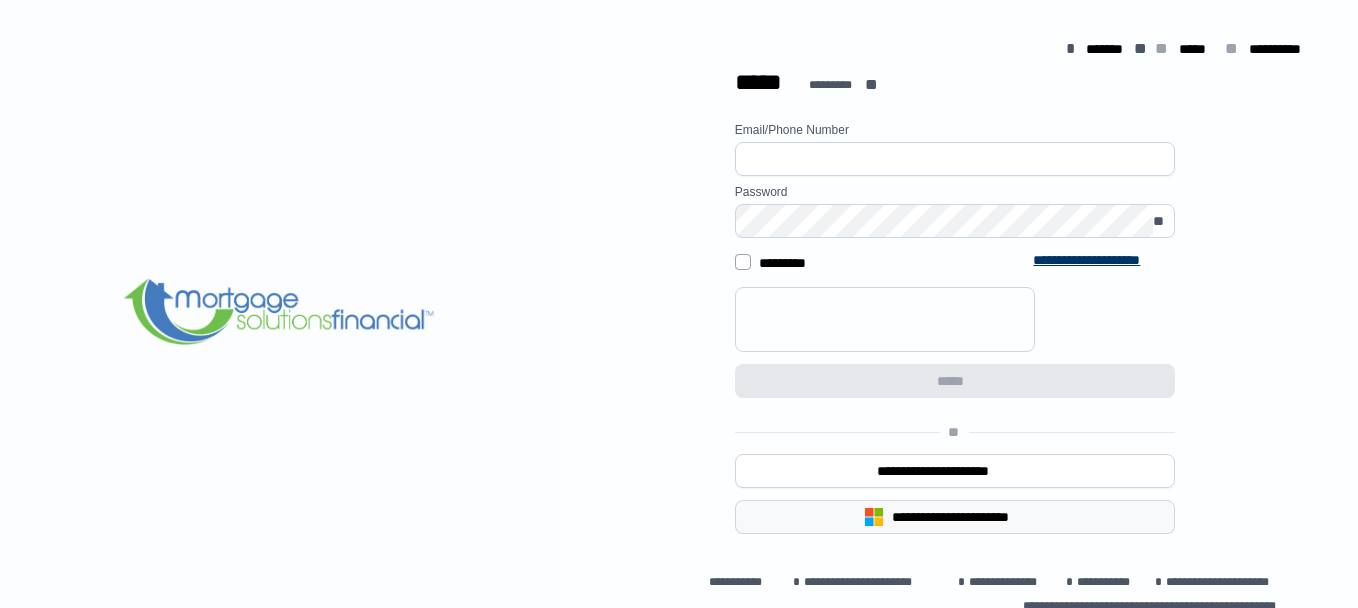 type on "**********" 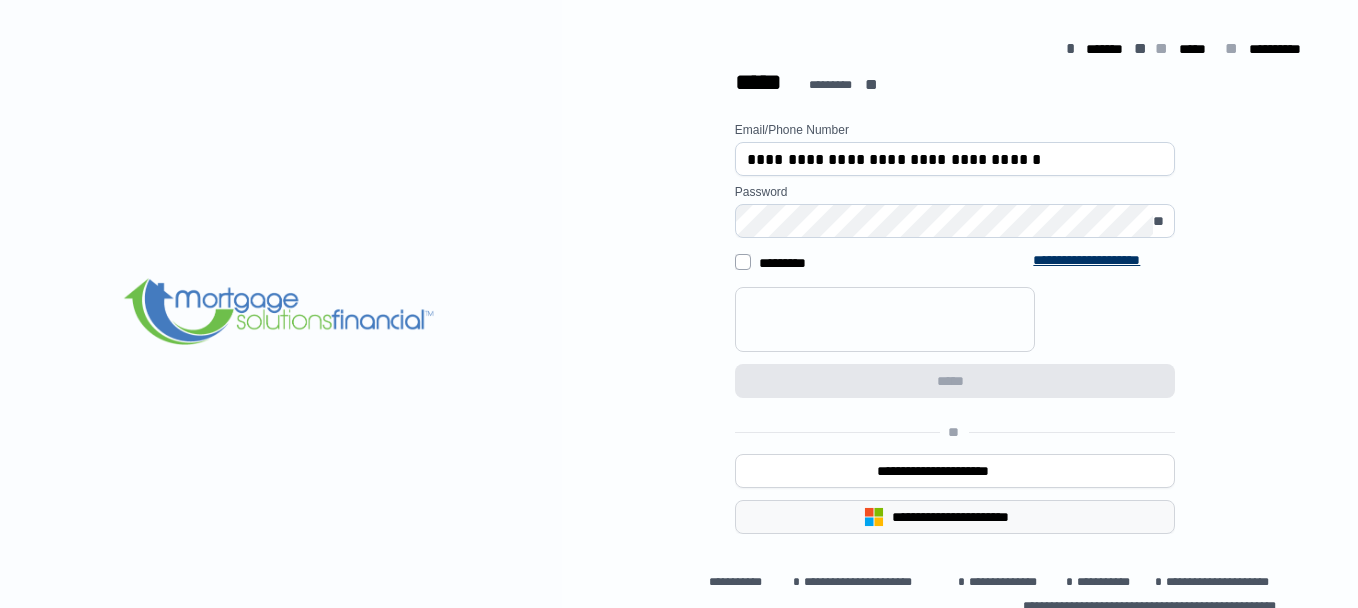 click on "**********" at bounding box center [969, 517] 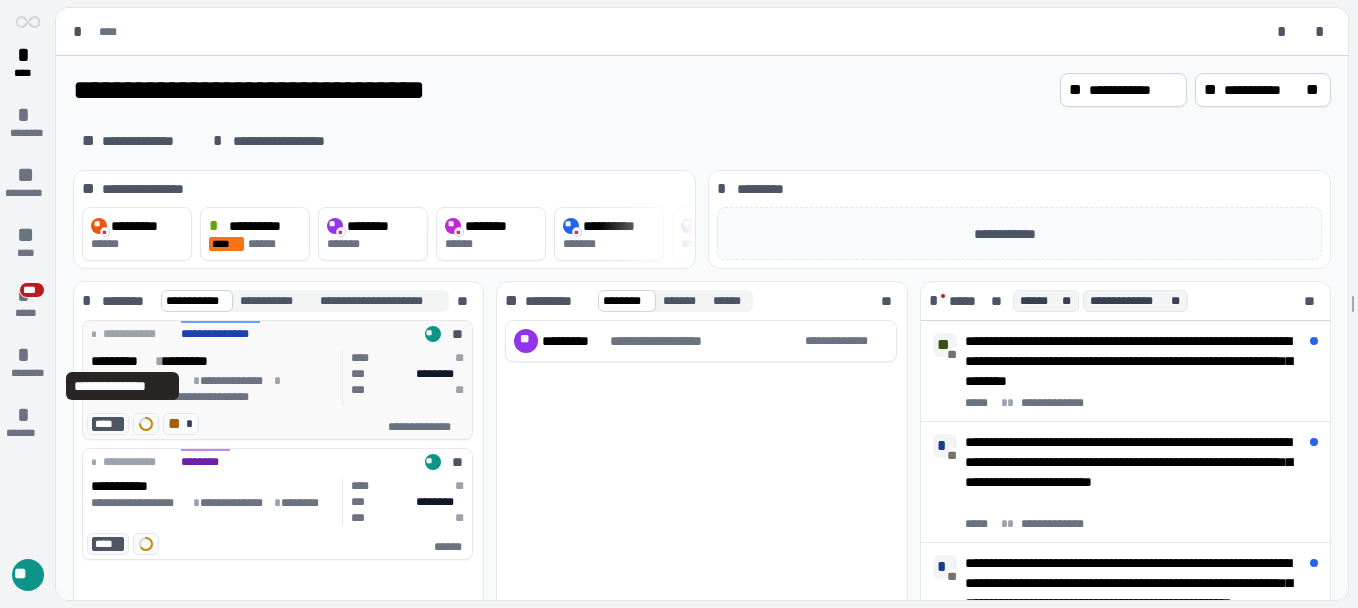 click on "*" at bounding box center (158, 361) 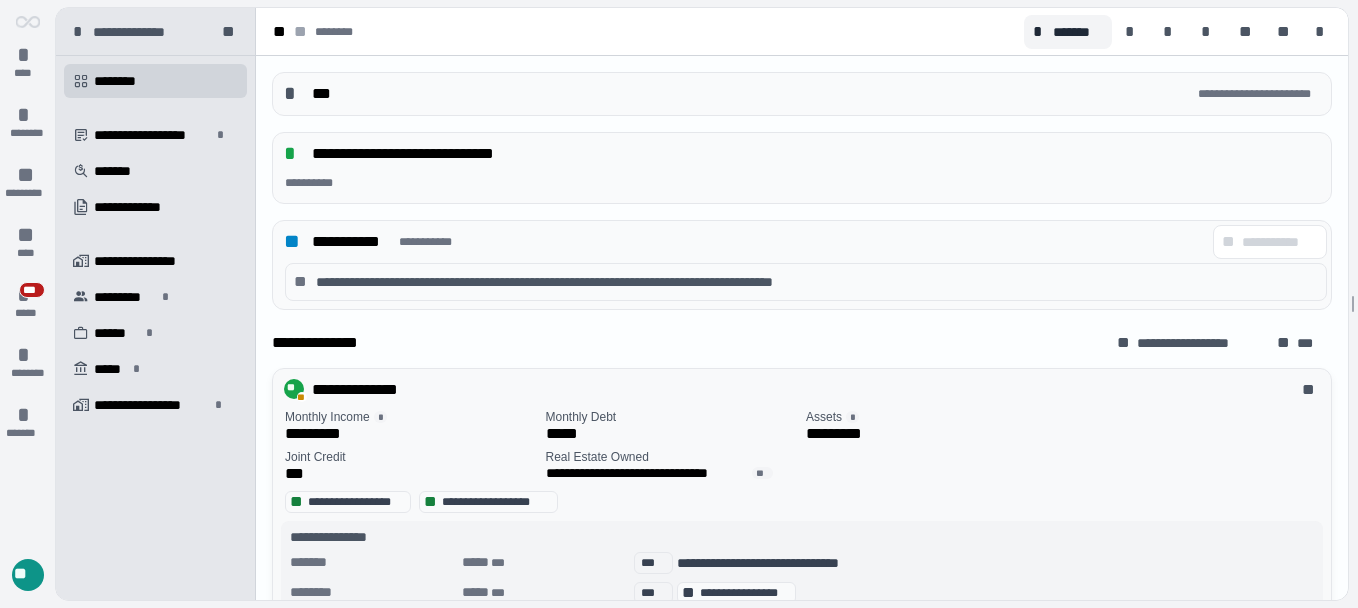 scroll, scrollTop: 1084, scrollLeft: 0, axis: vertical 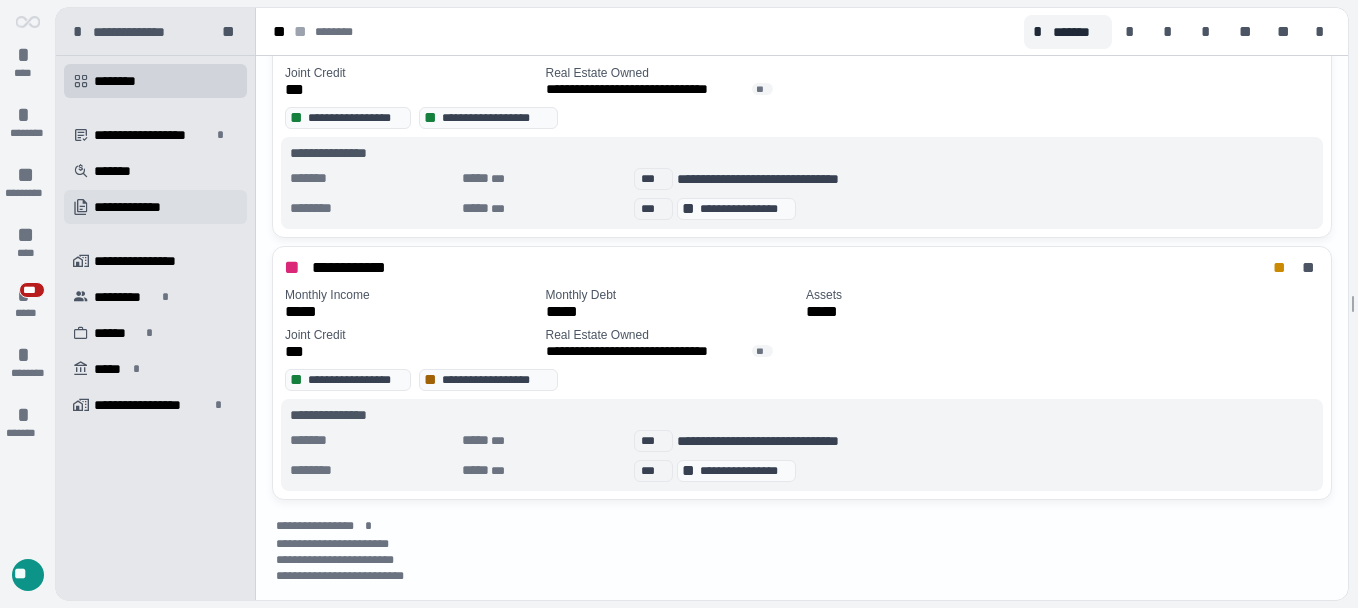 click on "**********" at bounding box center (139, 207) 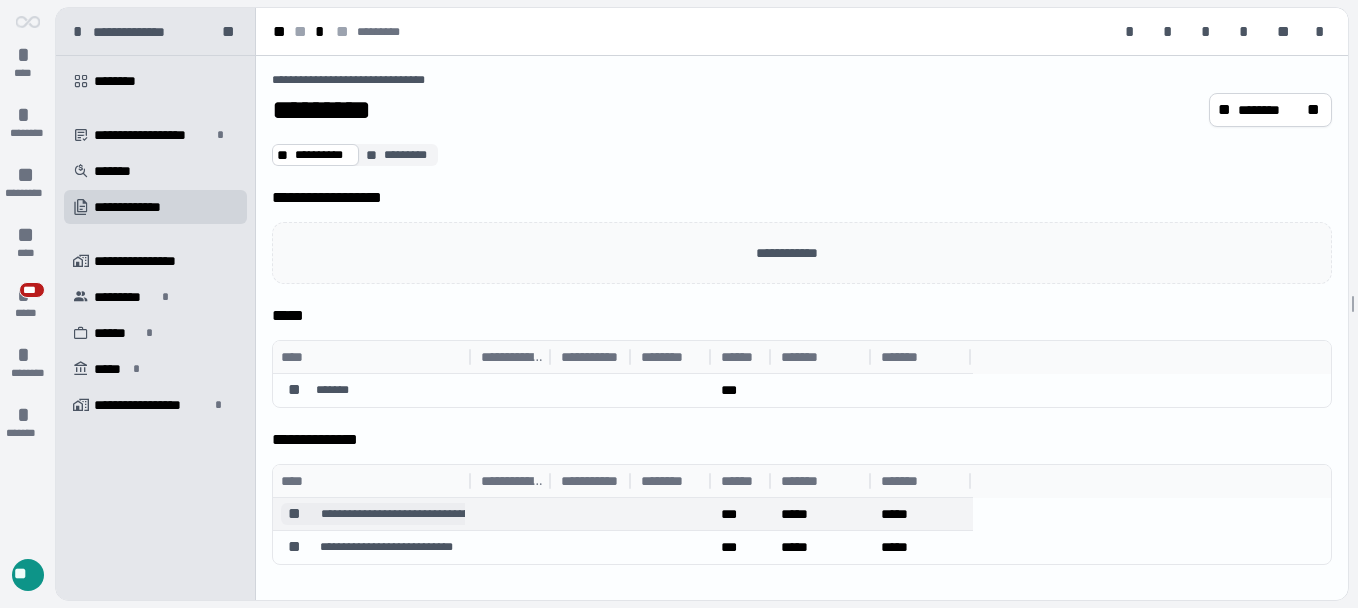 click on "**********" at bounding box center [417, 514] 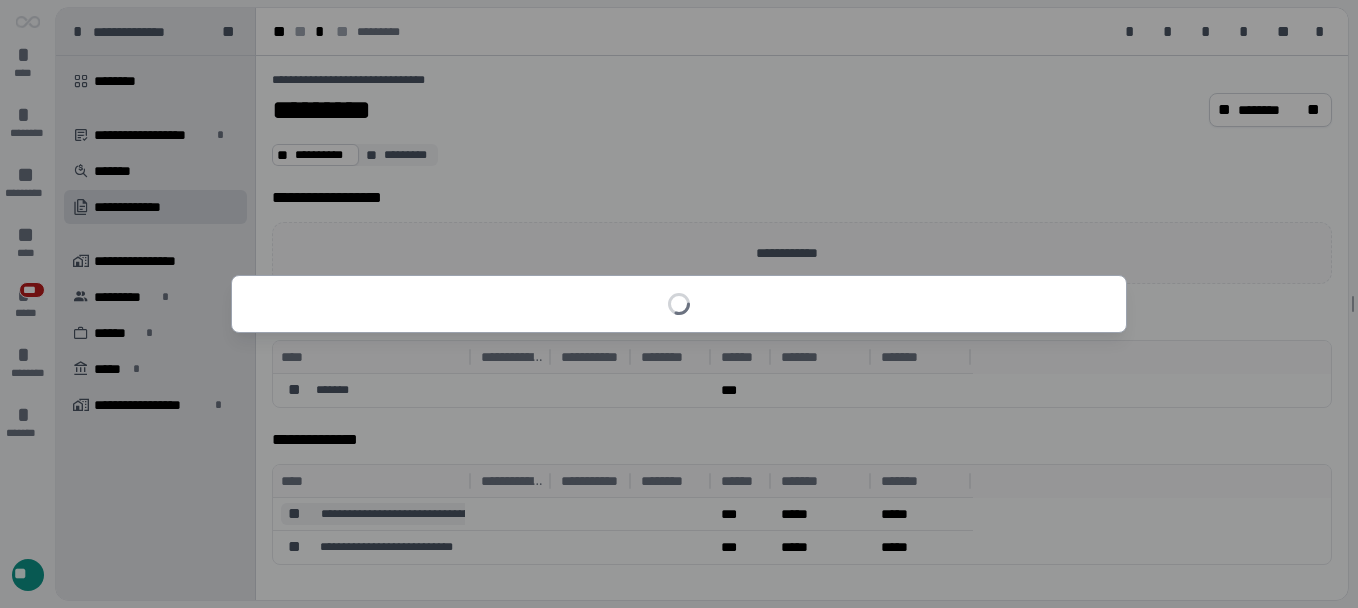 click on "**********" at bounding box center [679, 304] 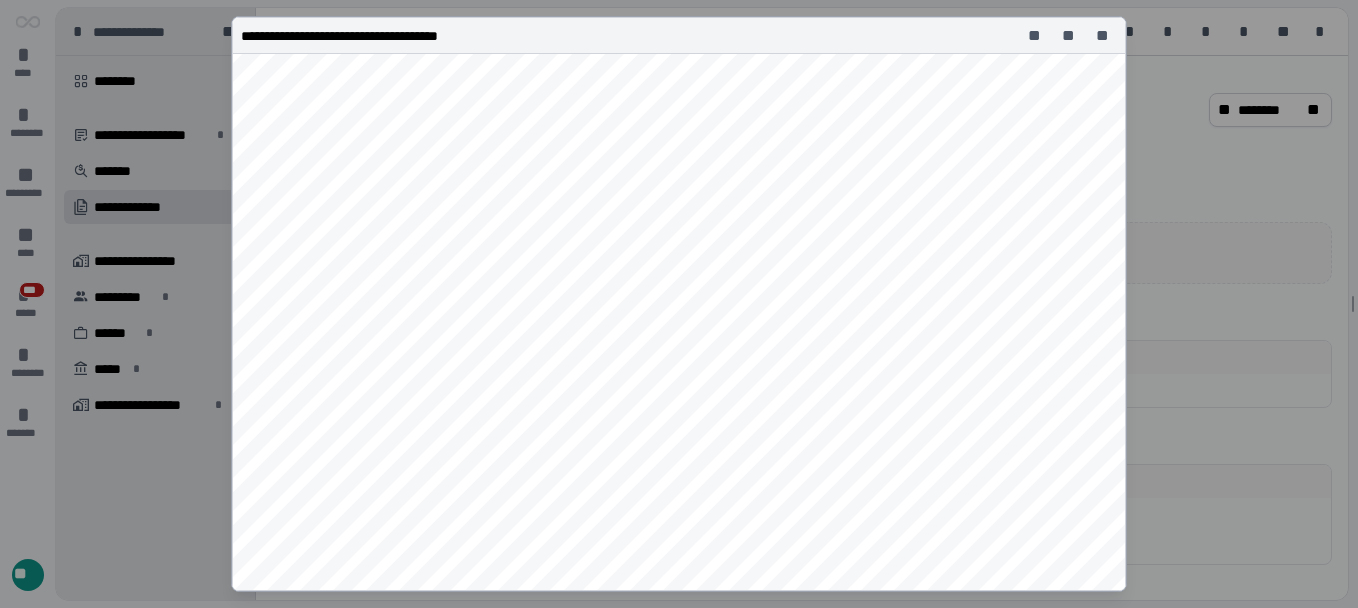 scroll, scrollTop: 628, scrollLeft: 0, axis: vertical 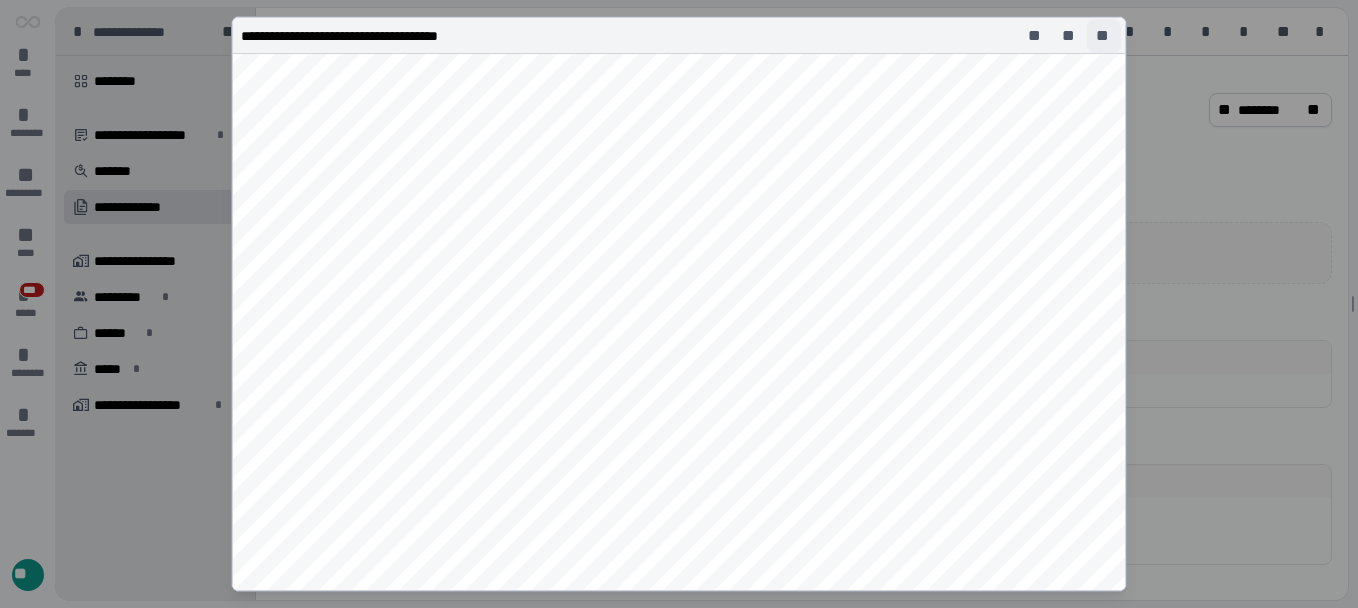 click on "**" at bounding box center (1104, 36) 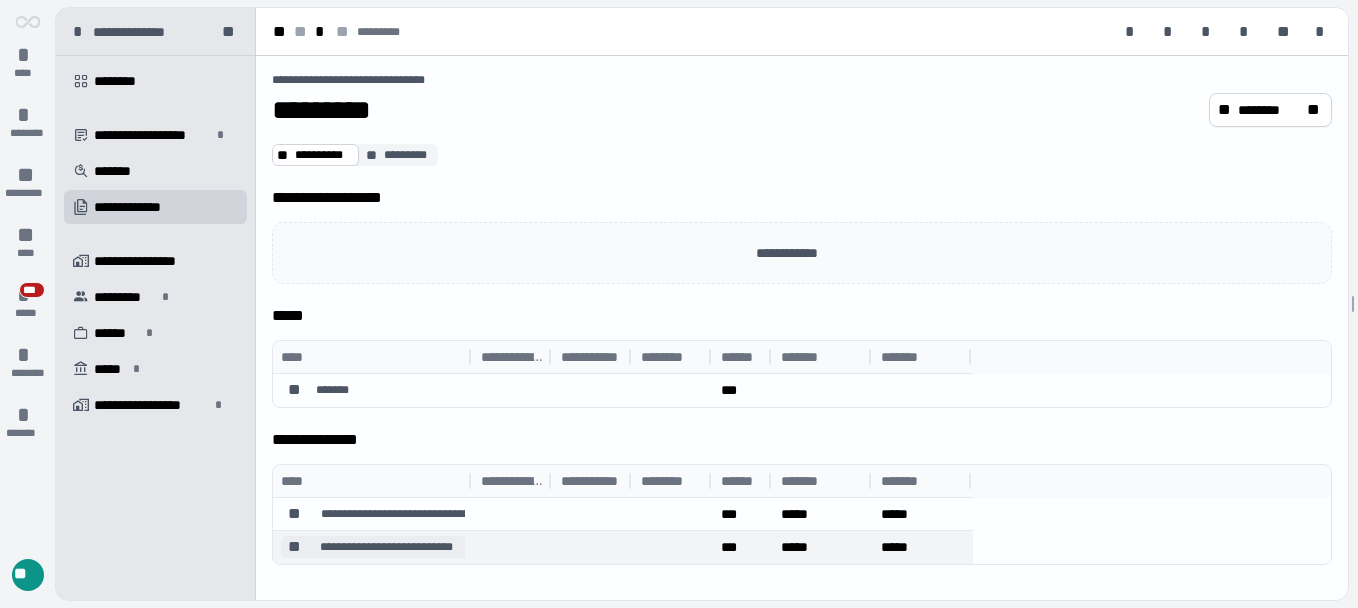 click on "**********" at bounding box center (386, 547) 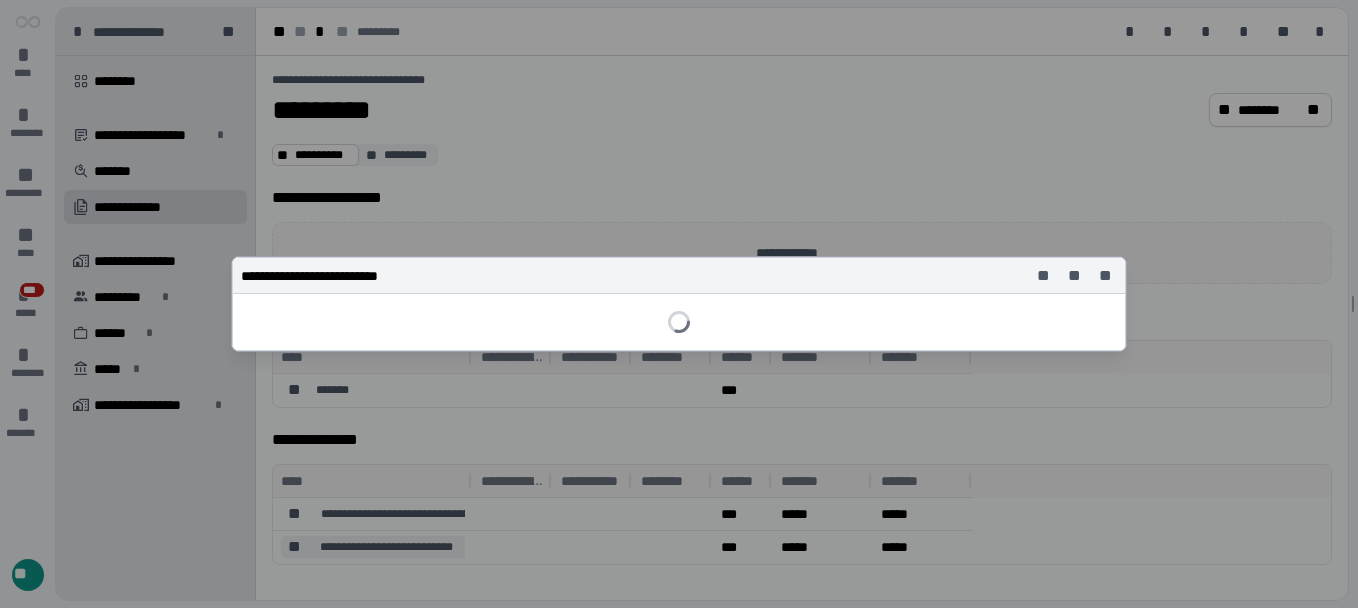 click on "**********" at bounding box center [679, 304] 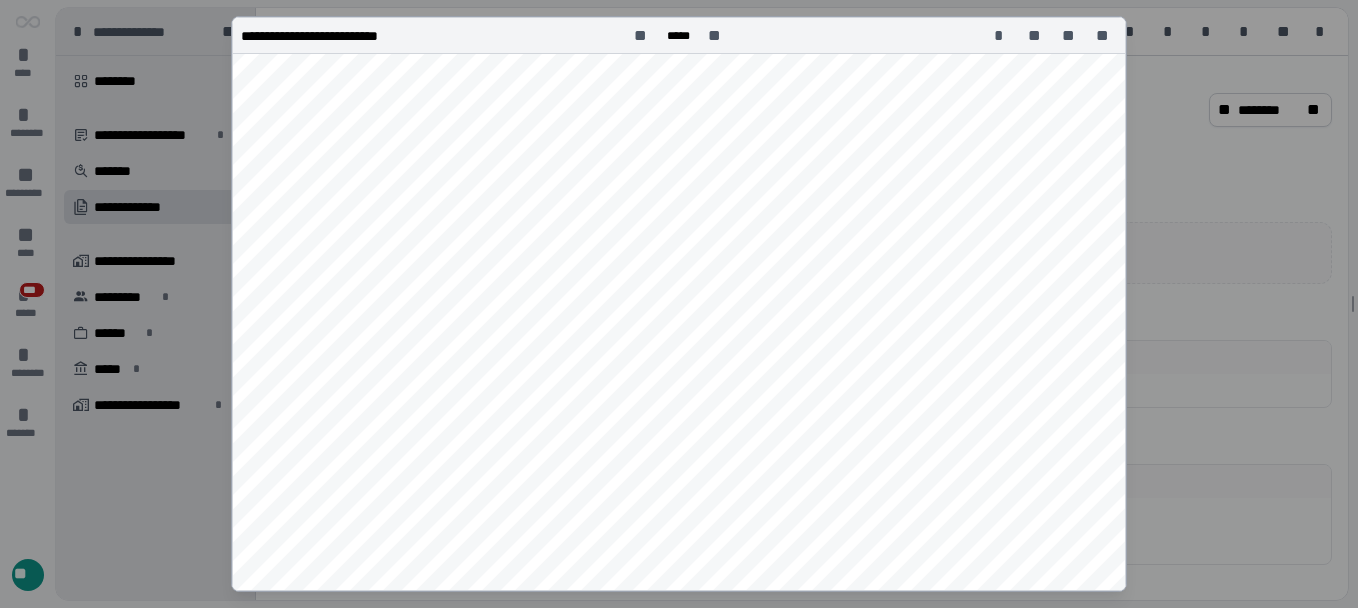scroll, scrollTop: 2200, scrollLeft: 0, axis: vertical 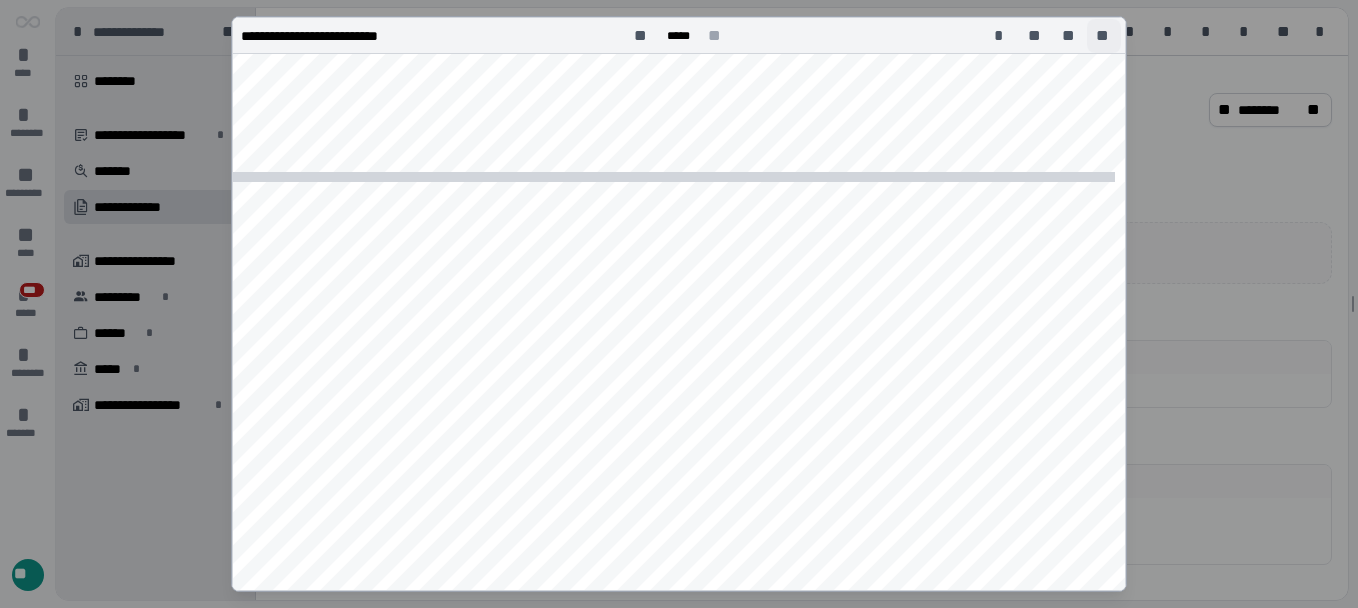 click on "**" at bounding box center [1104, 36] 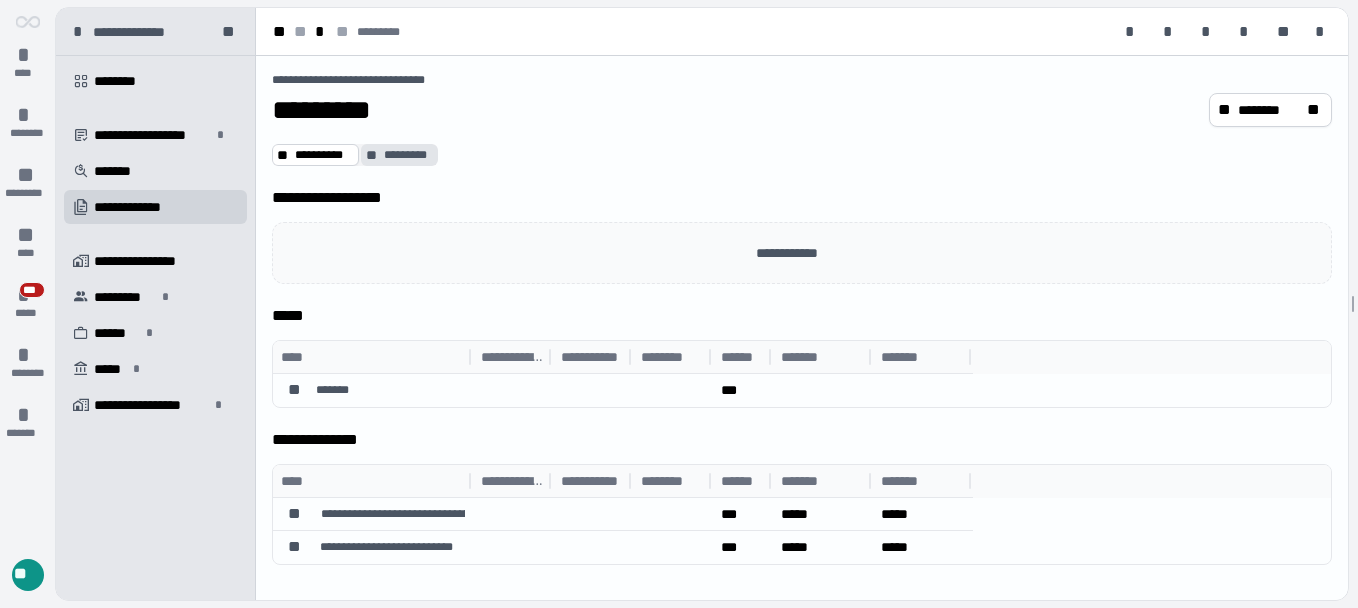 click on "*********" at bounding box center [408, 155] 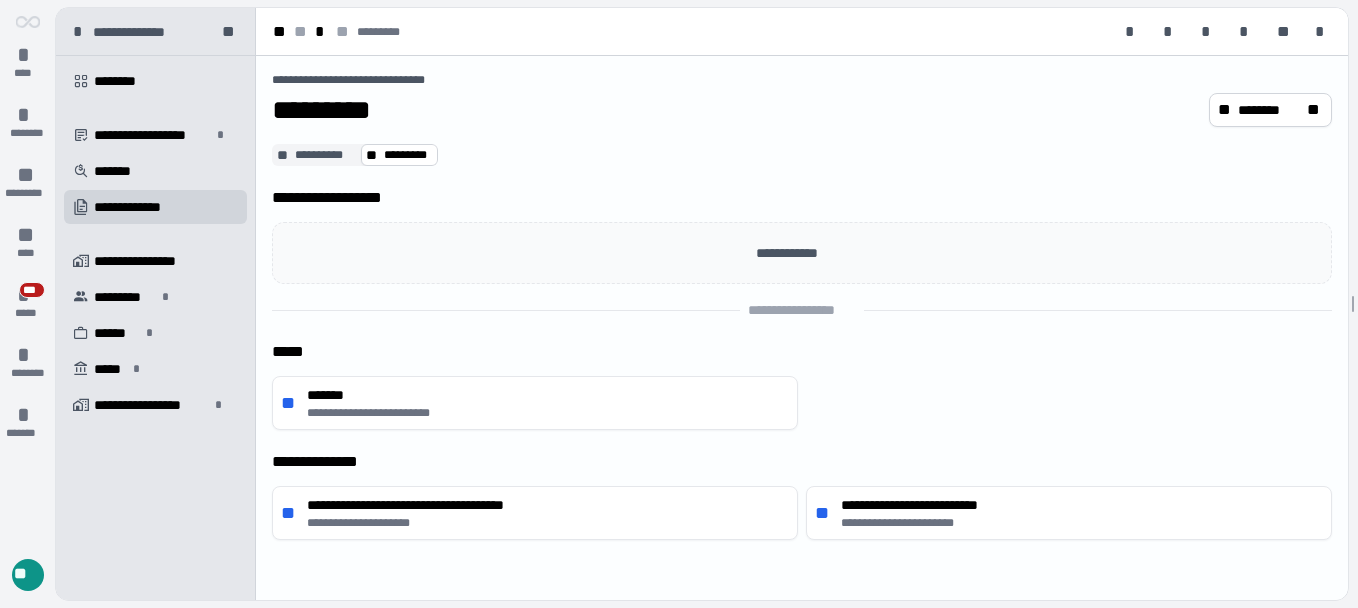 click on "**********" at bounding box center [806, 403] 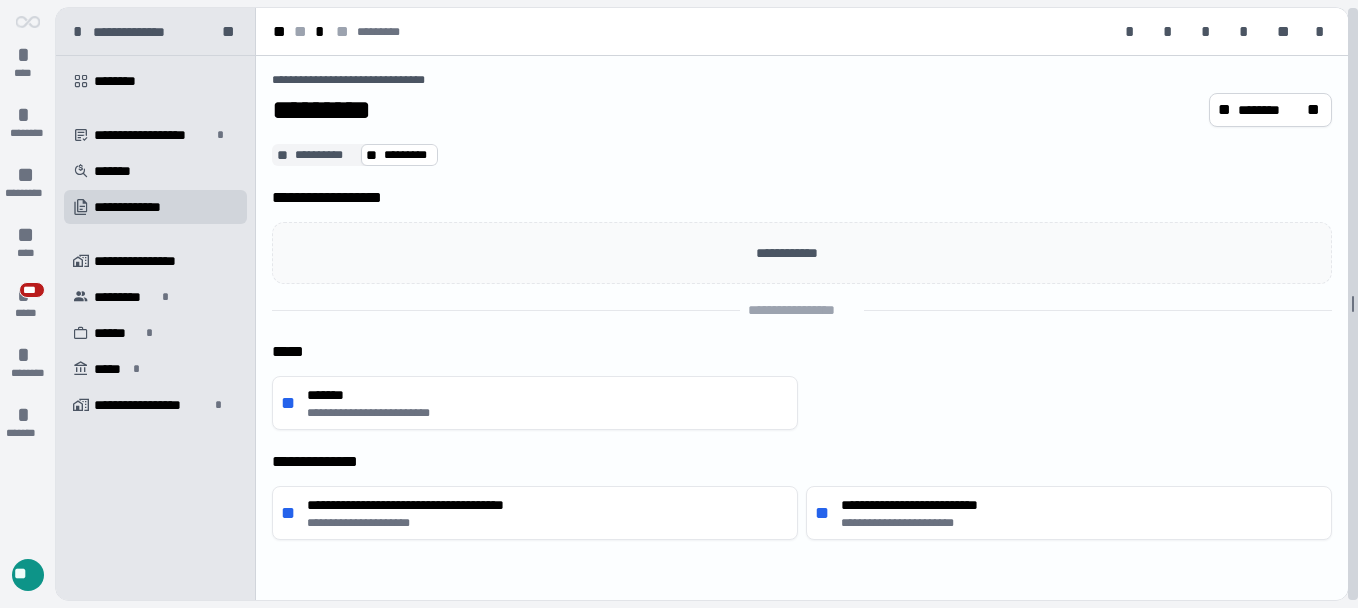 click at bounding box center [1353, 304] 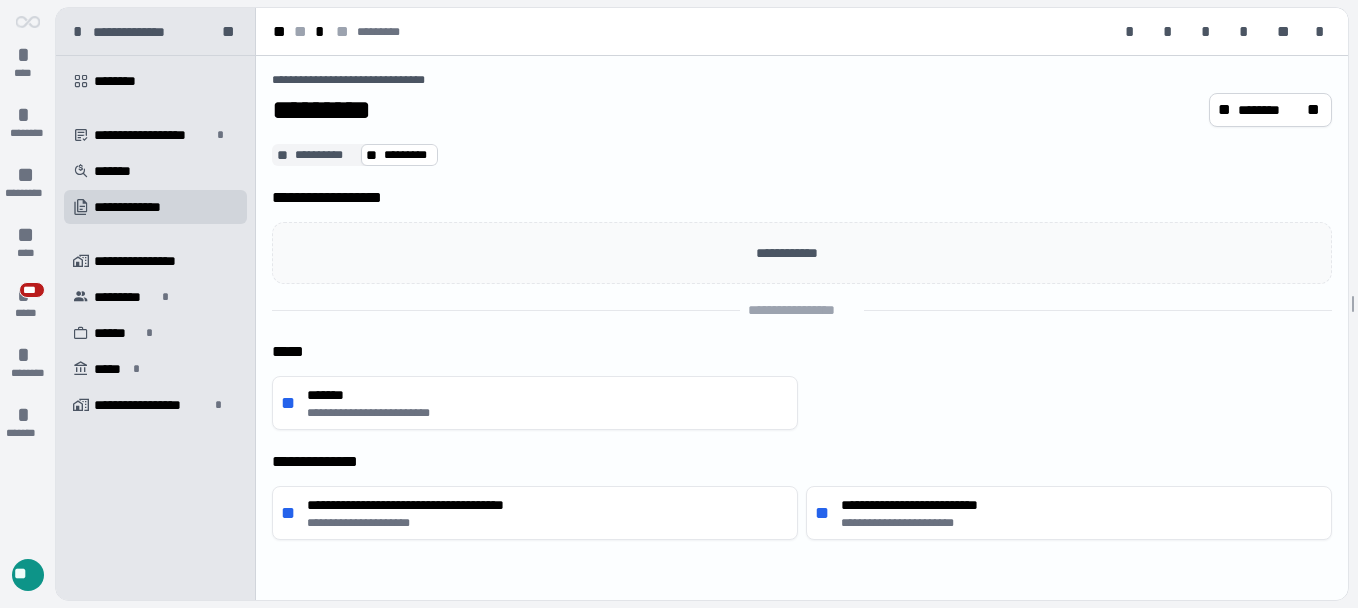 click on "**********" at bounding box center [802, 155] 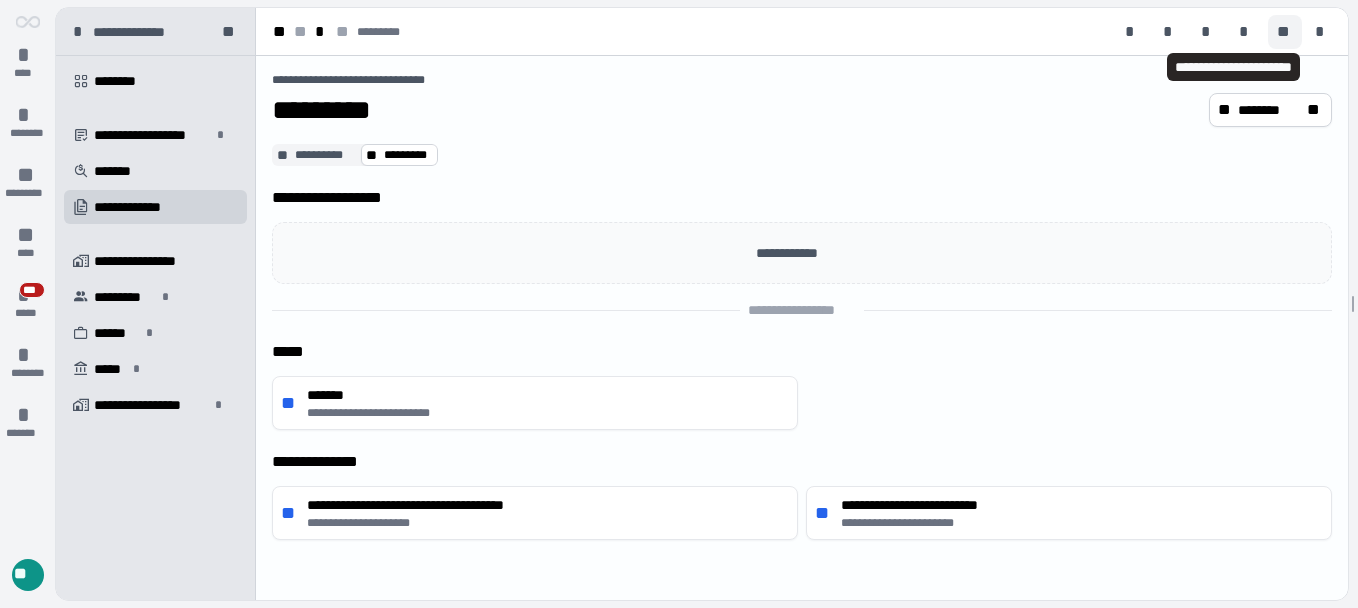 click on "**" at bounding box center (1285, 32) 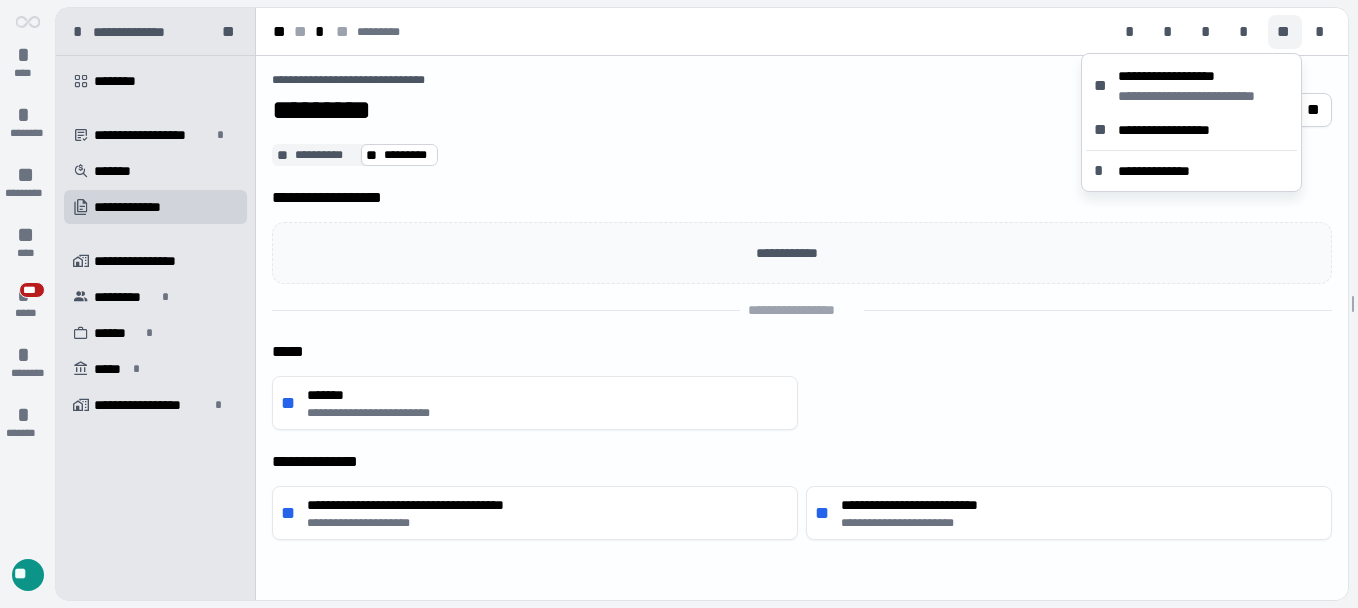 click on "*********" at bounding box center [736, 110] 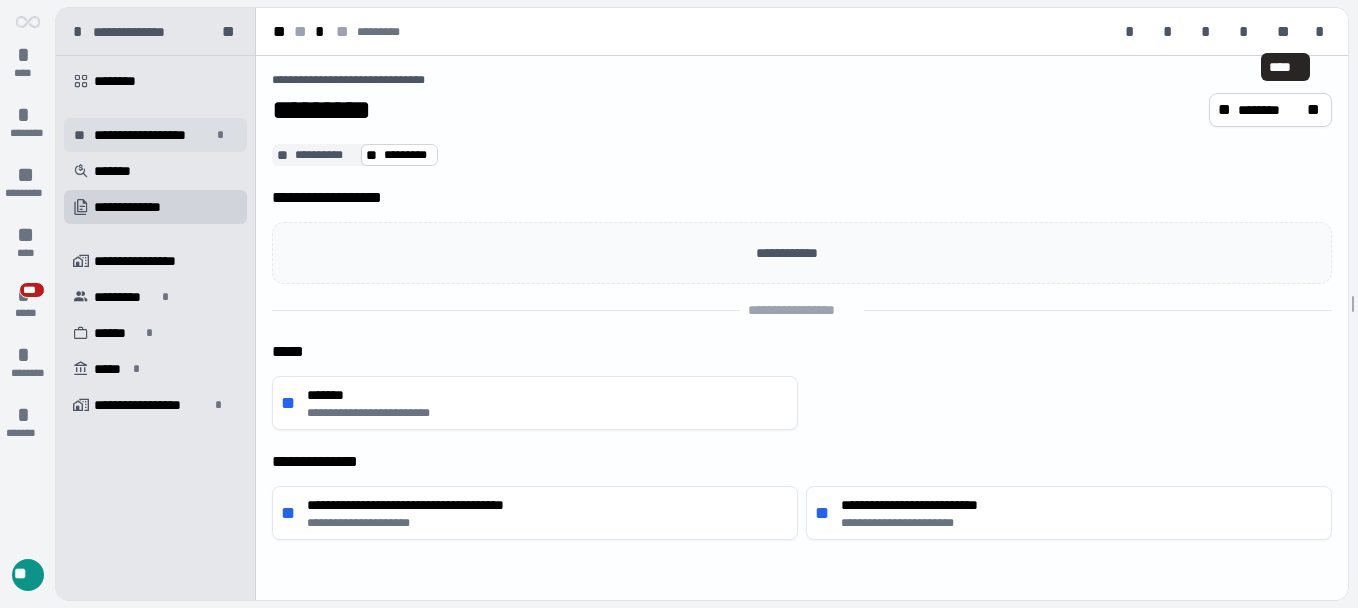click on "********" at bounding box center [122, 81] 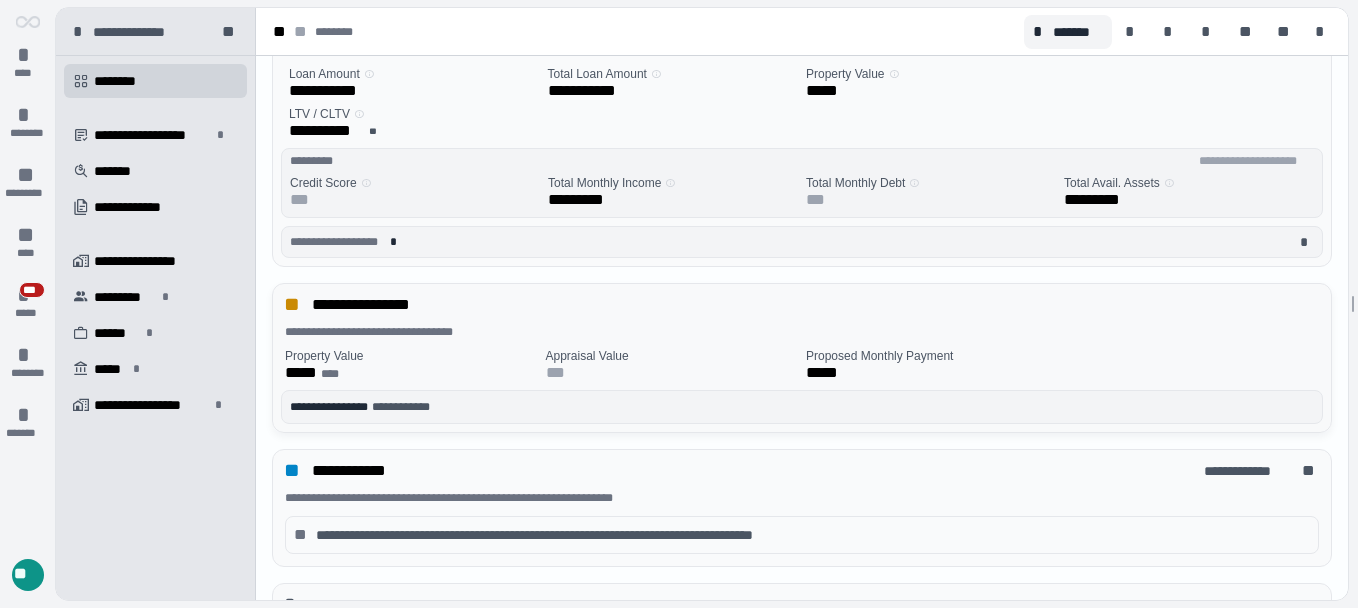 scroll, scrollTop: 0, scrollLeft: 0, axis: both 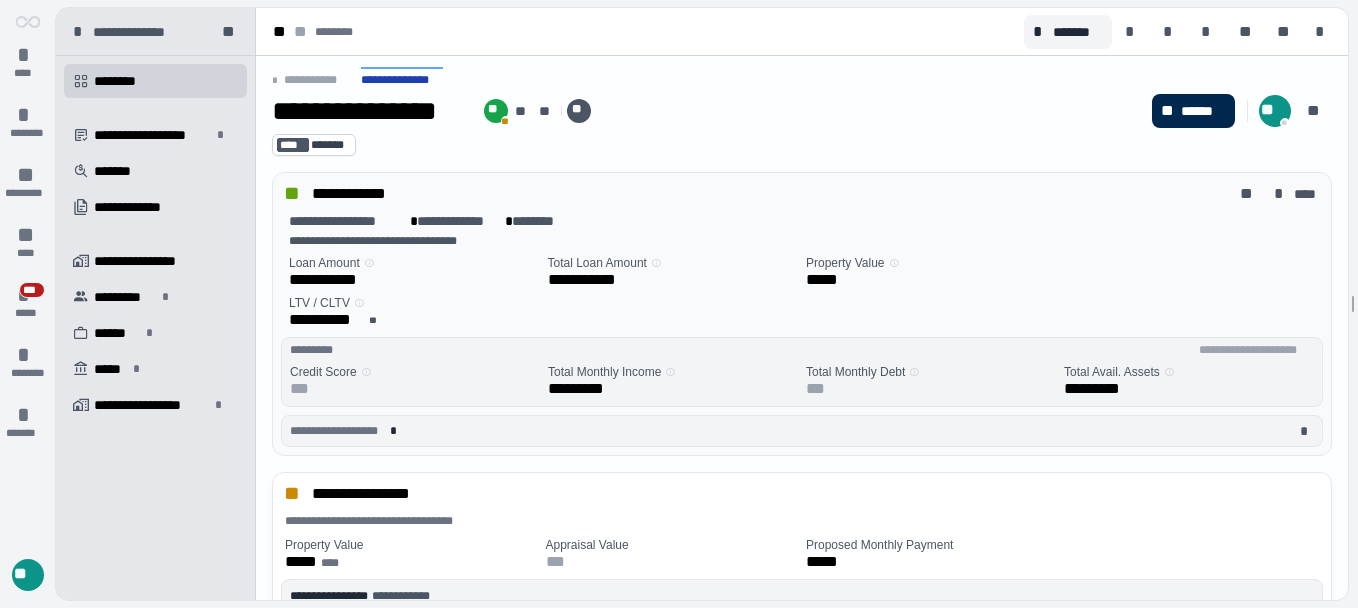 click on "******" at bounding box center [1203, 111] 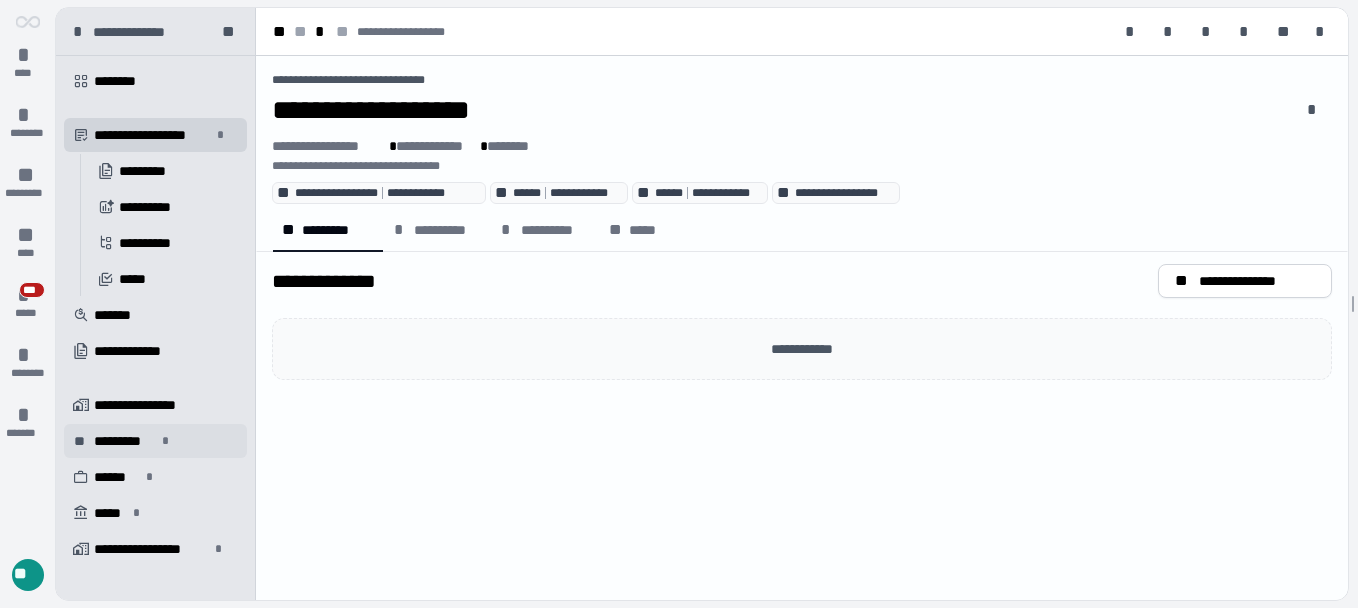 click on "*********" at bounding box center (125, 441) 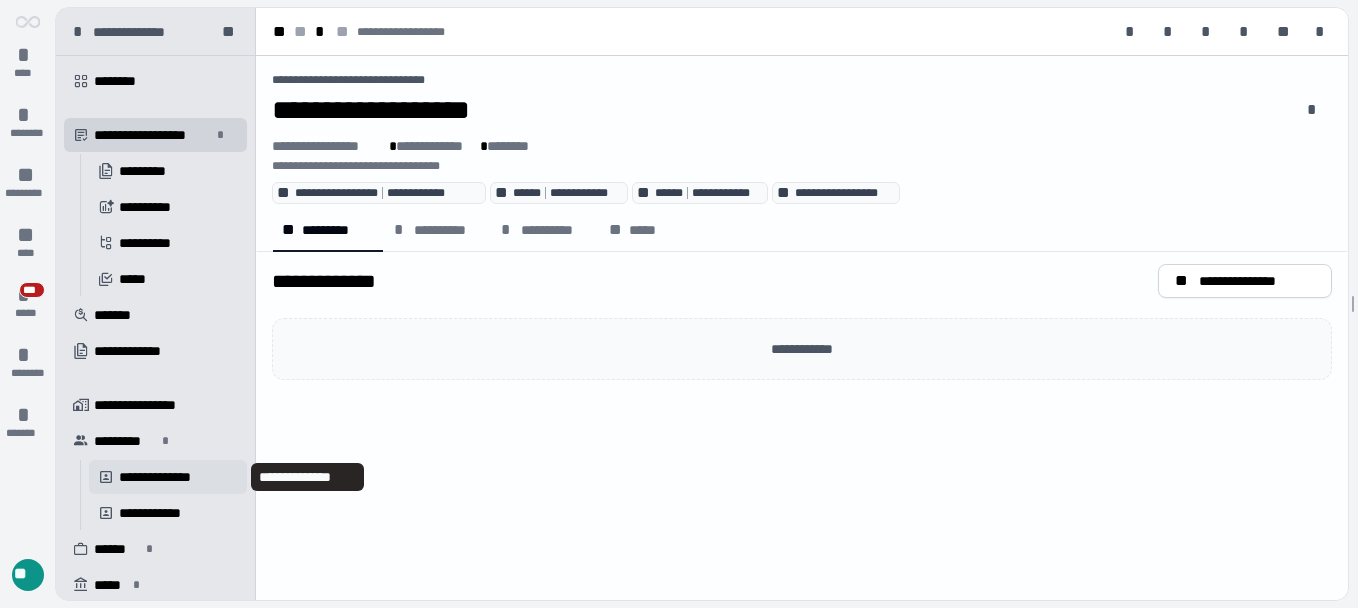click on "**********" at bounding box center (167, 477) 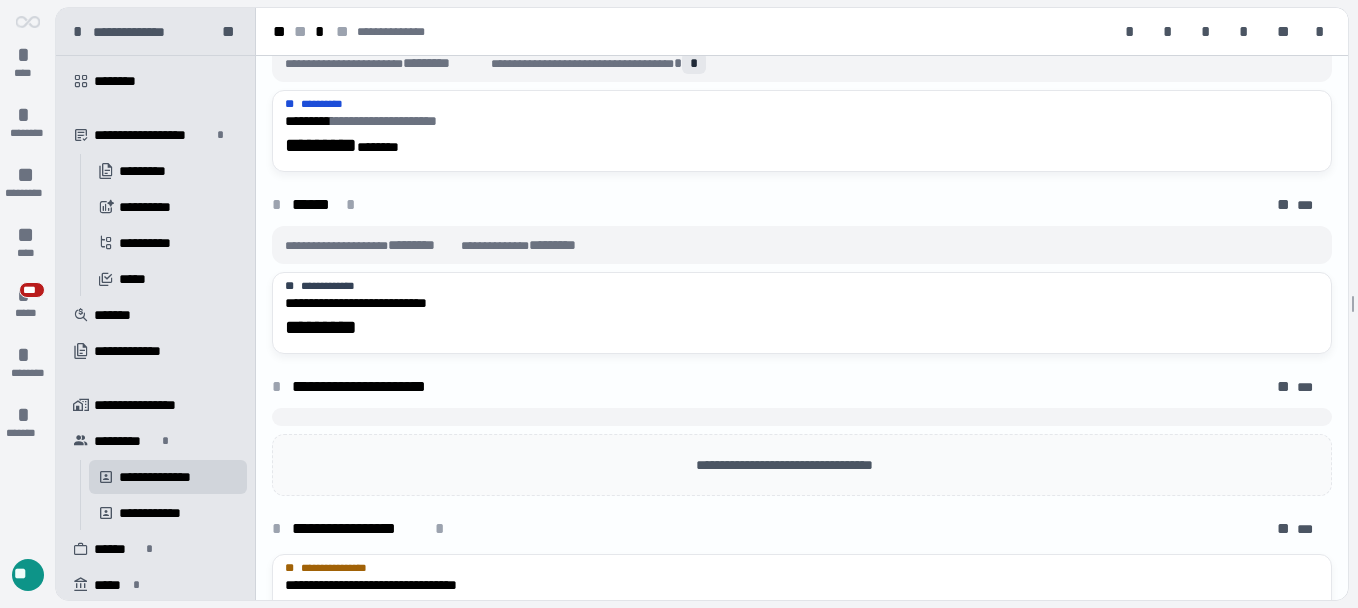 scroll, scrollTop: 400, scrollLeft: 0, axis: vertical 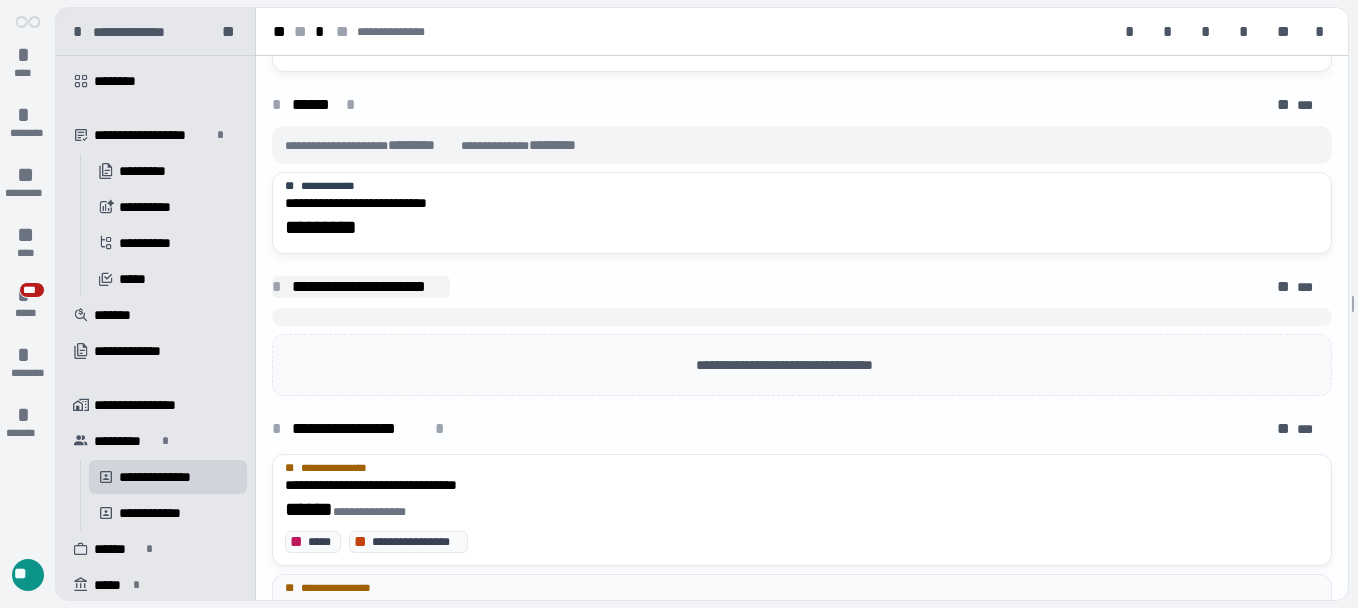 click on "*" at bounding box center [280, 287] 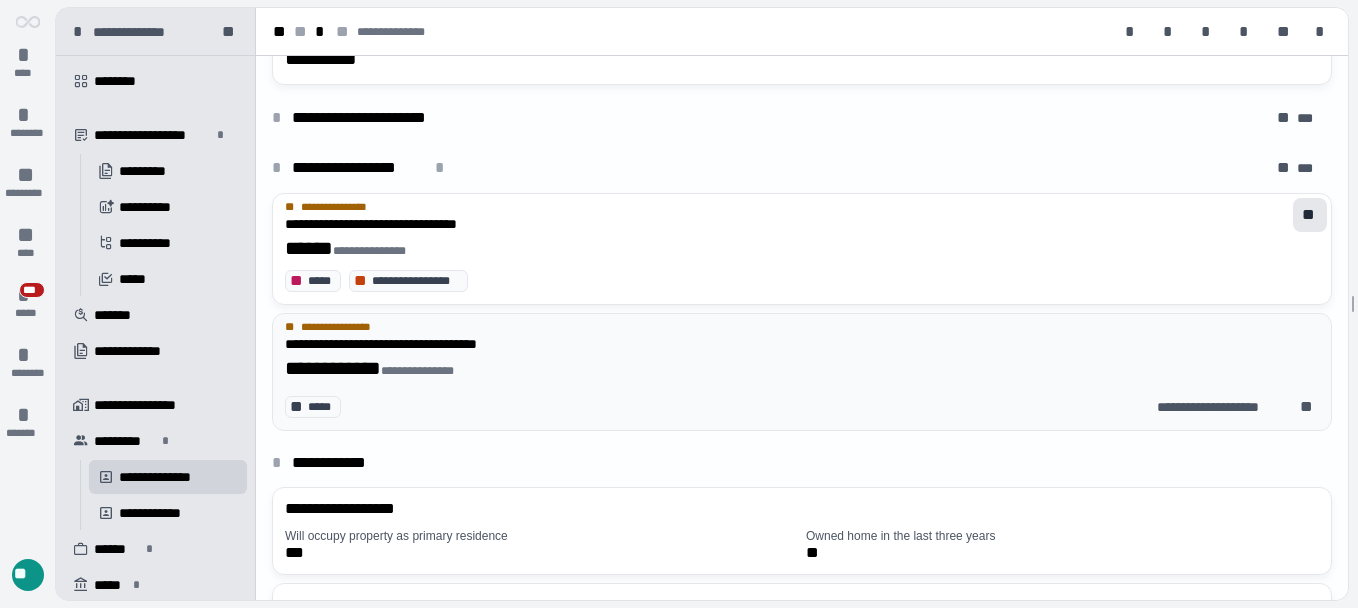 scroll, scrollTop: 656, scrollLeft: 0, axis: vertical 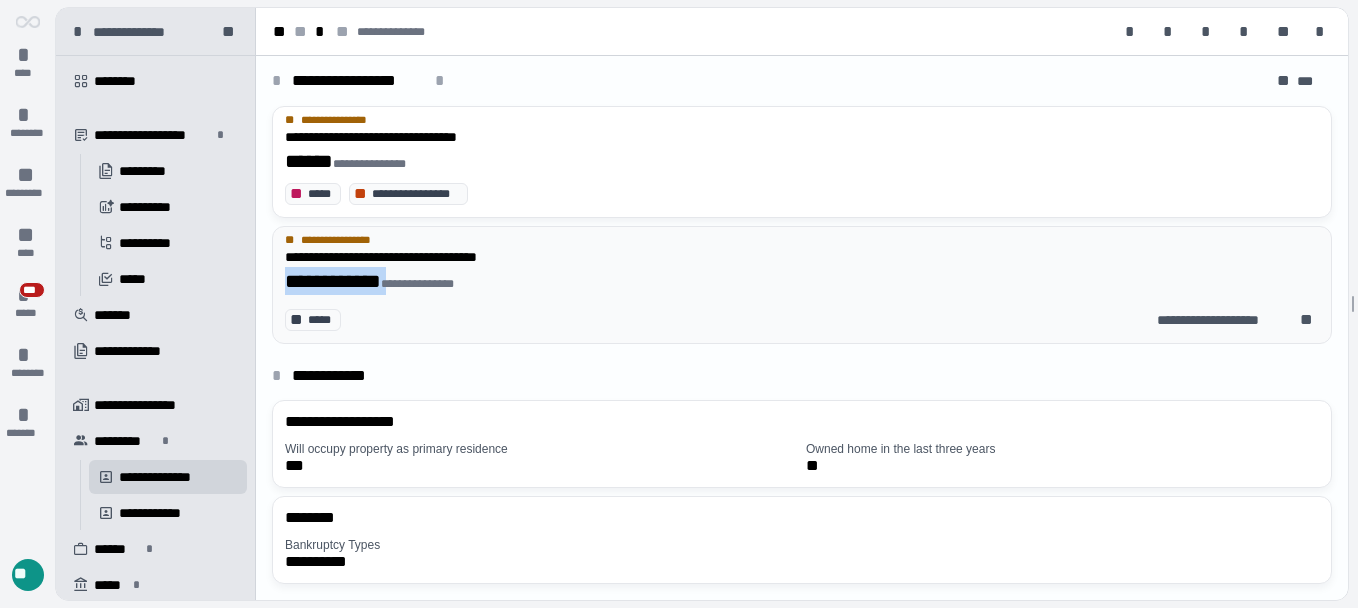 drag, startPoint x: 402, startPoint y: 279, endPoint x: 264, endPoint y: 274, distance: 138.09055 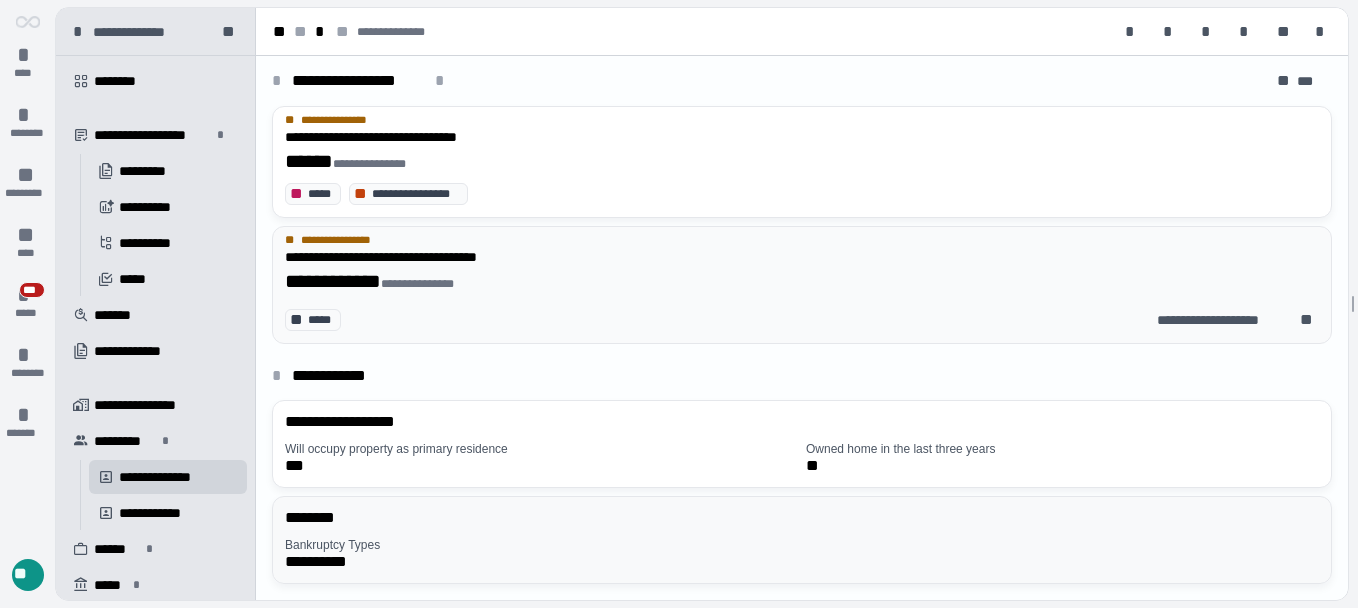 click on "**********" at bounding box center (541, 562) 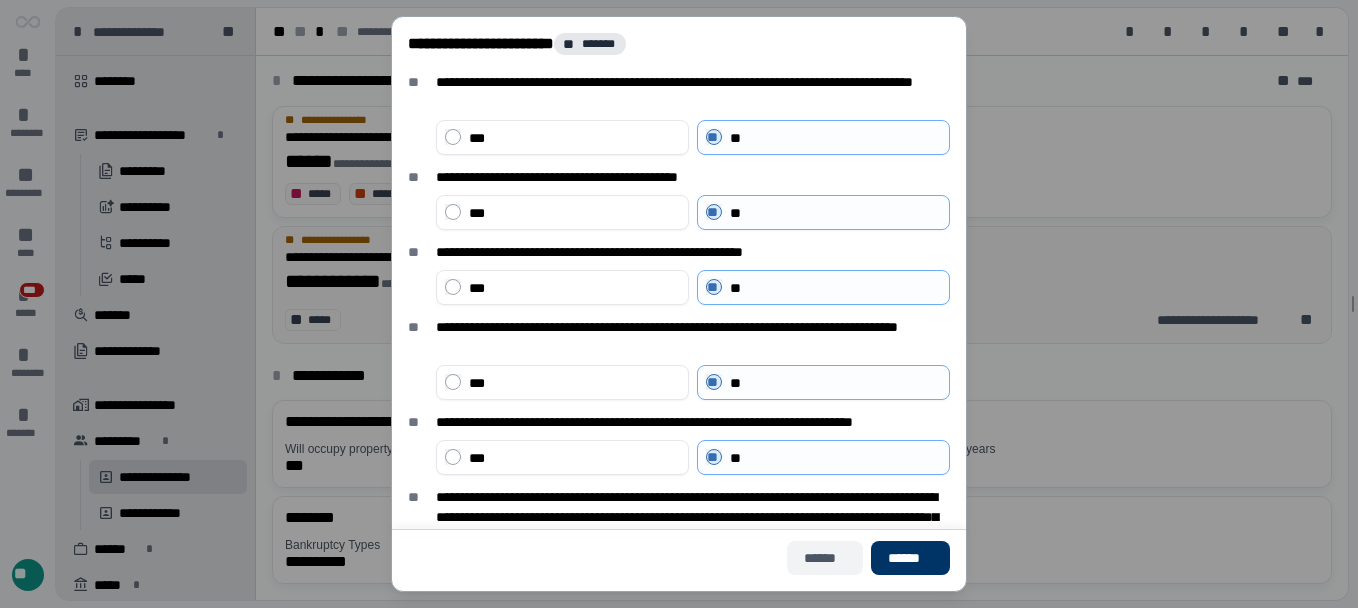 click on "******" at bounding box center [825, 558] 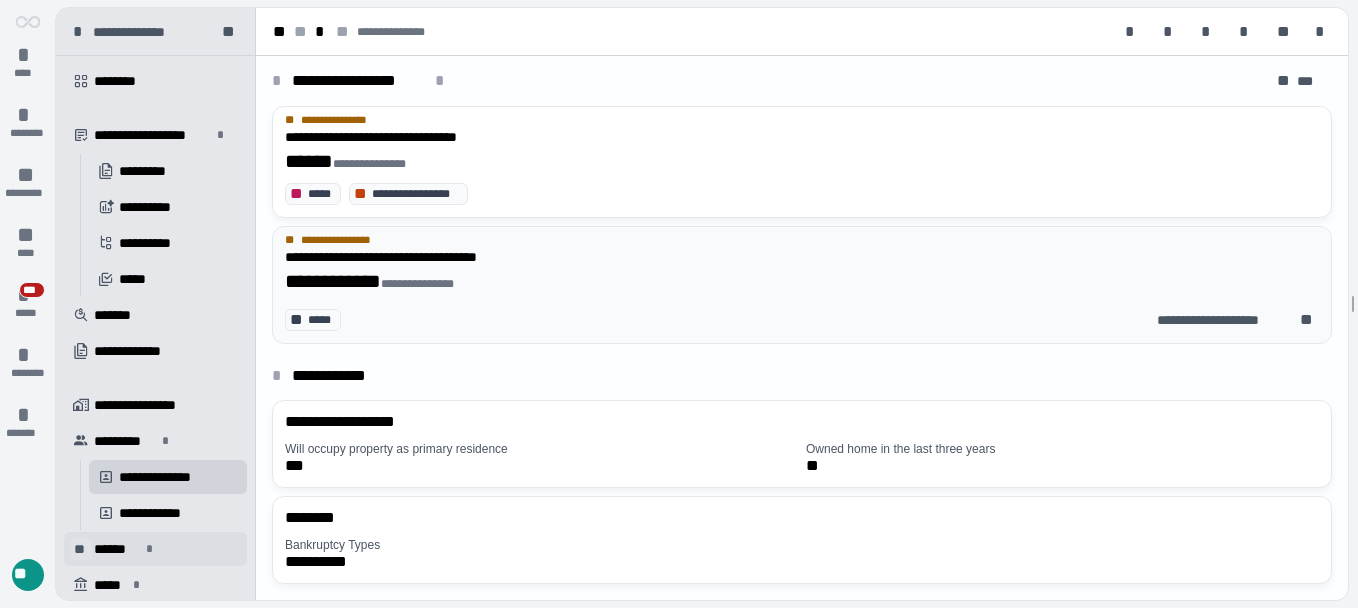 click on "**" at bounding box center [81, 549] 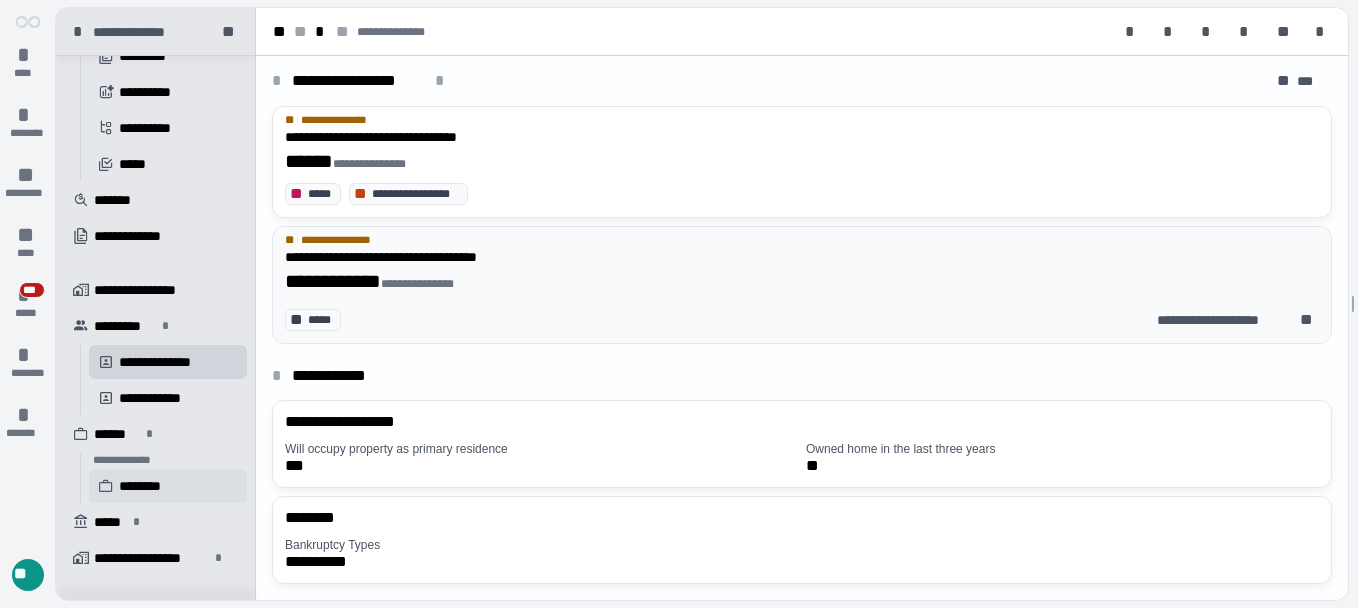 scroll, scrollTop: 116, scrollLeft: 0, axis: vertical 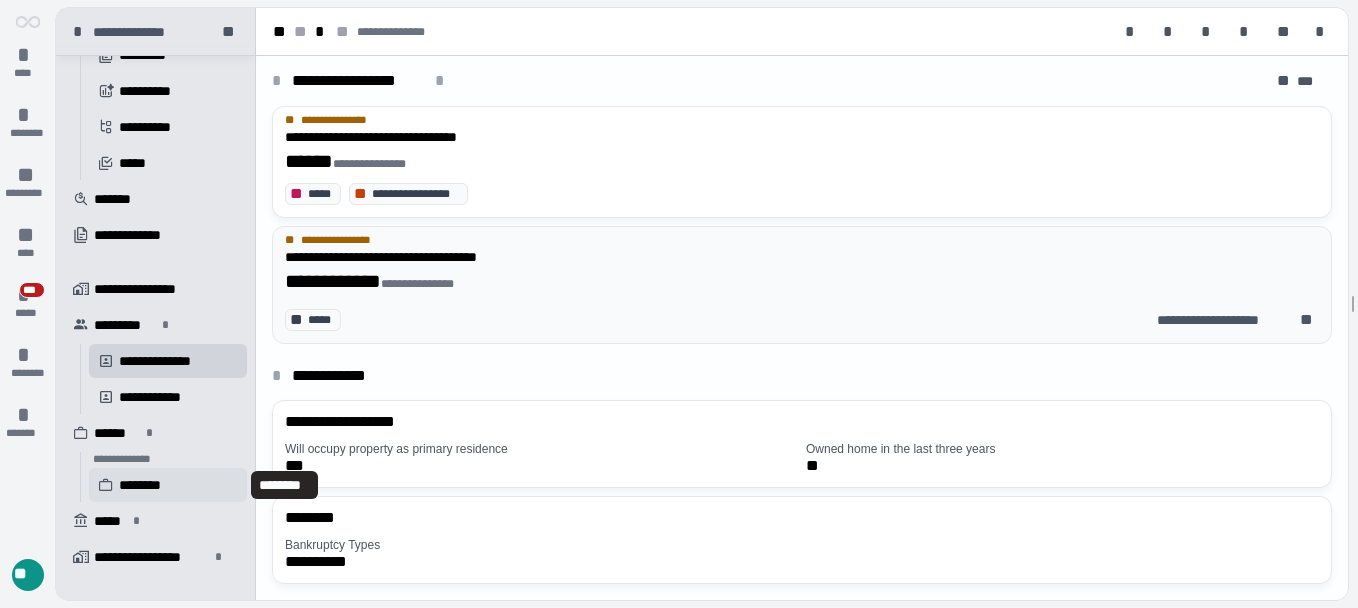 click on "********" at bounding box center [144, 485] 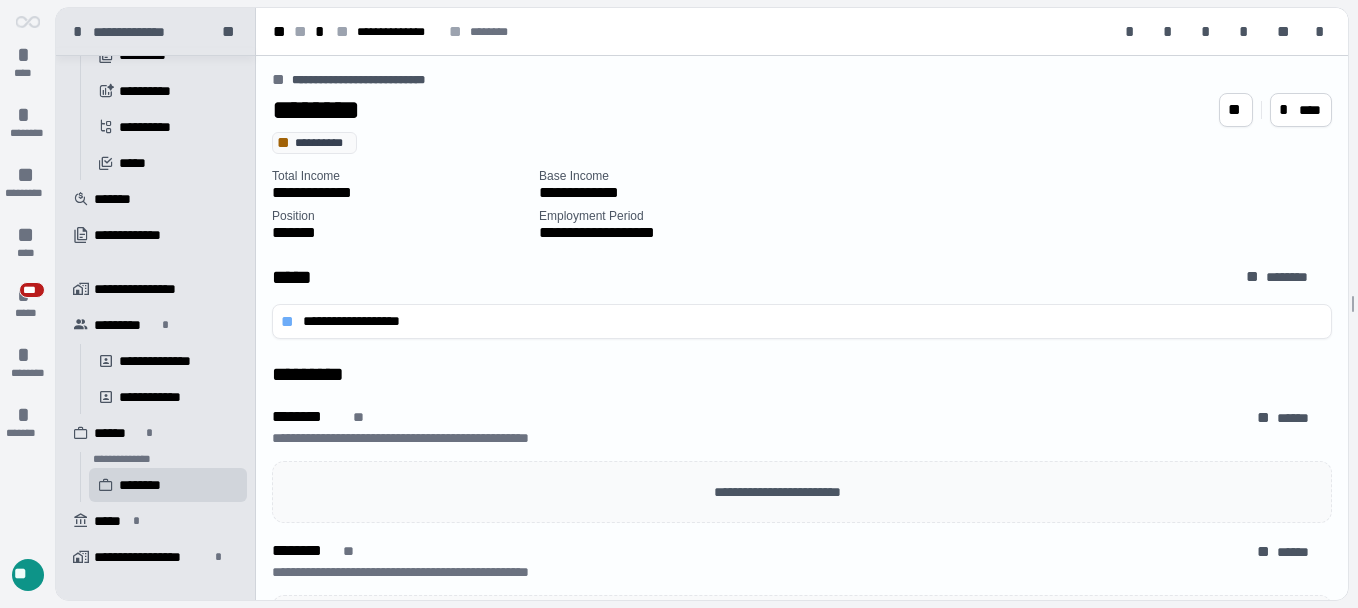 click on "*******" at bounding box center [401, 233] 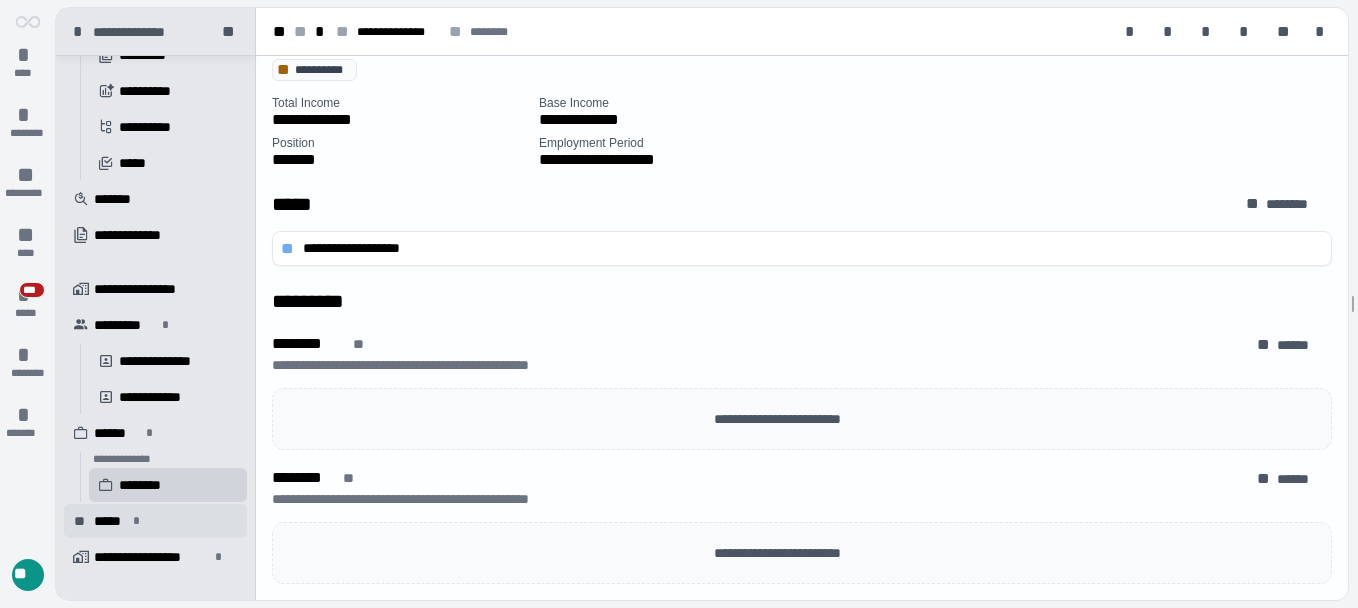 click on "*****" at bounding box center (110, 521) 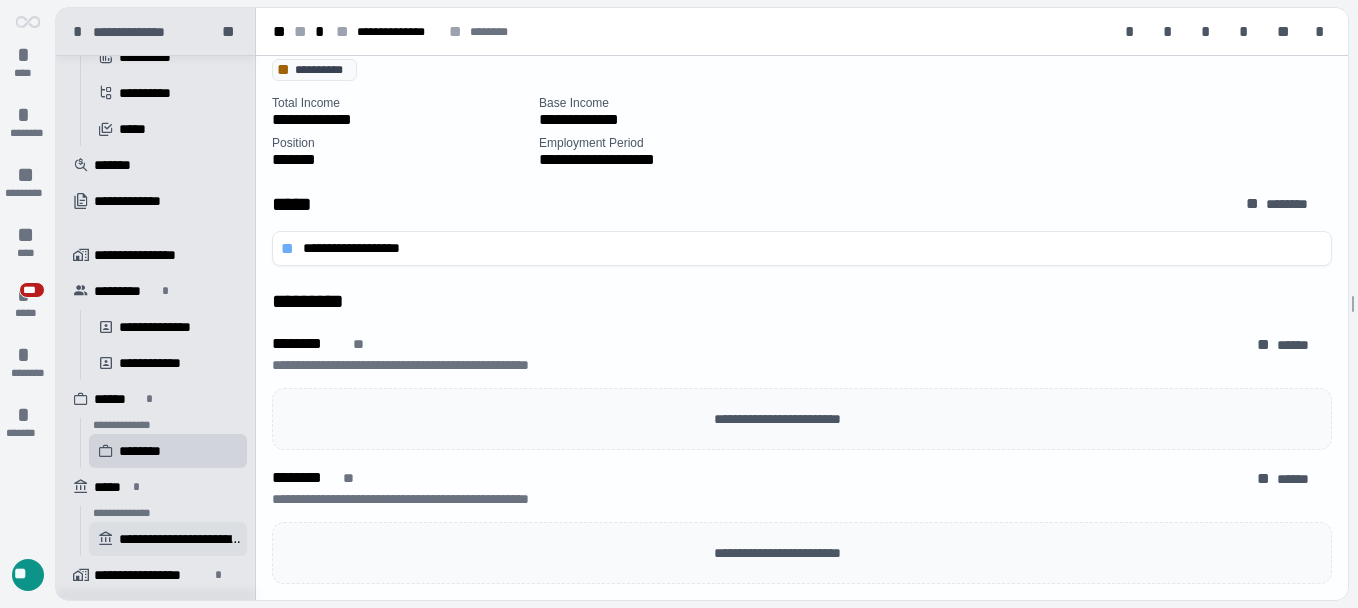 scroll, scrollTop: 168, scrollLeft: 0, axis: vertical 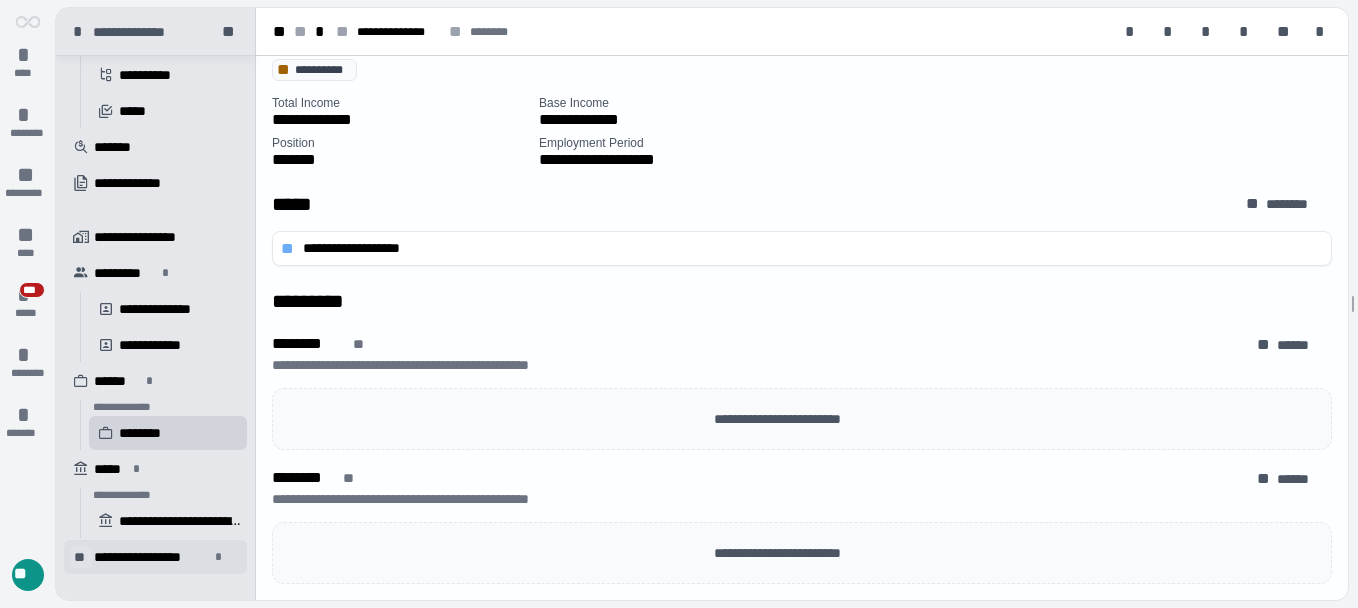 click on "**" at bounding box center (81, 557) 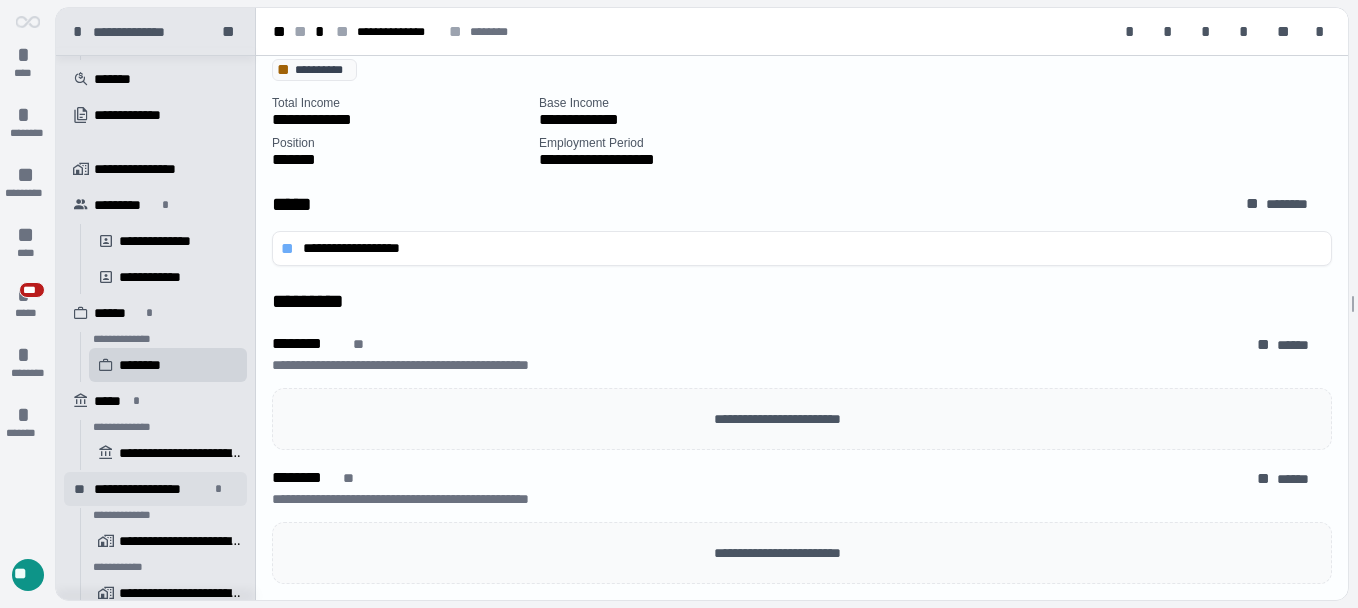 scroll, scrollTop: 272, scrollLeft: 0, axis: vertical 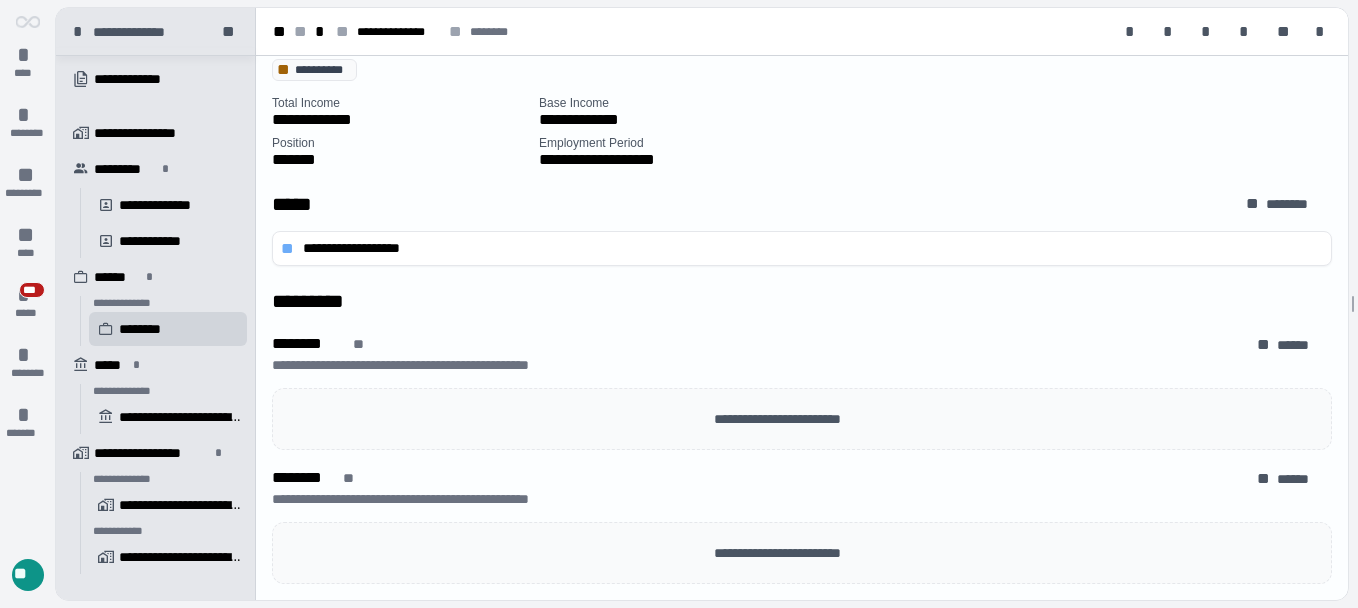 click on "**********" at bounding box center [170, 479] 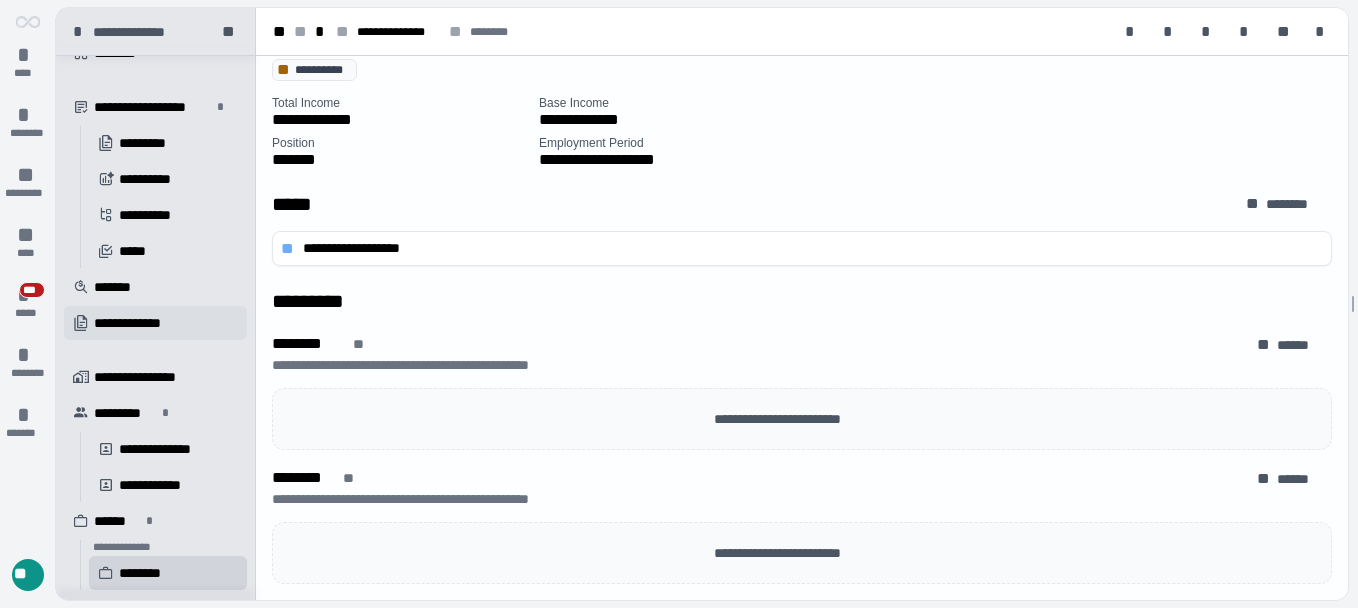 scroll, scrollTop: 0, scrollLeft: 0, axis: both 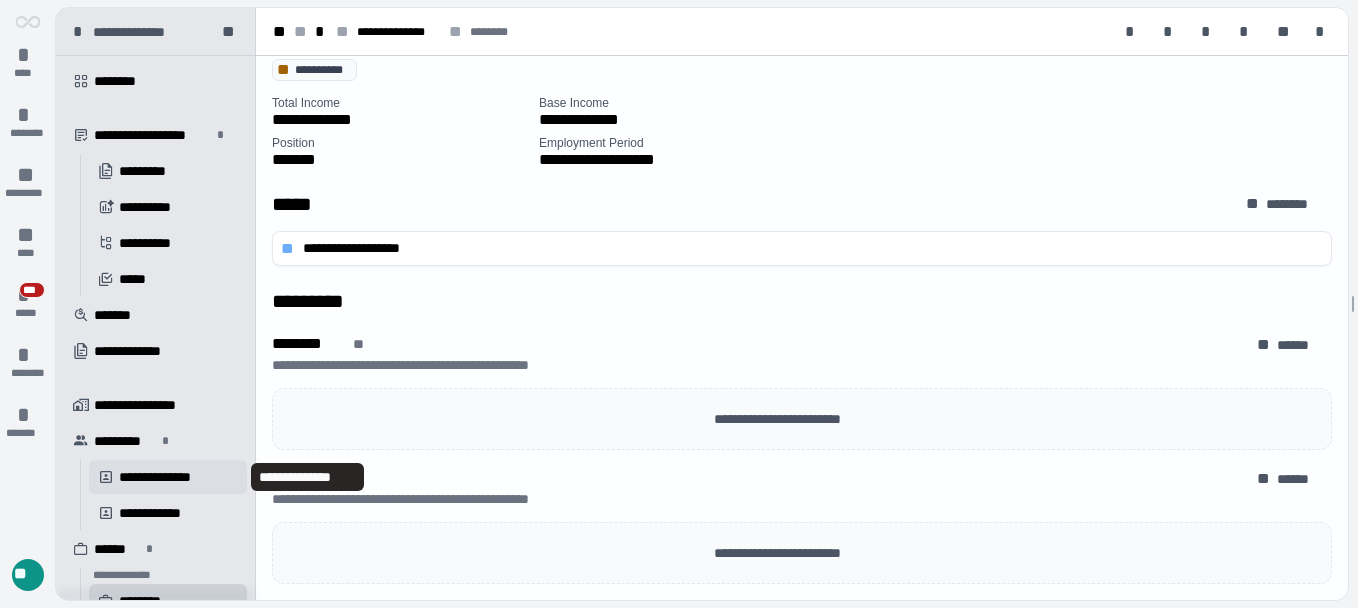 click on "**********" at bounding box center (167, 477) 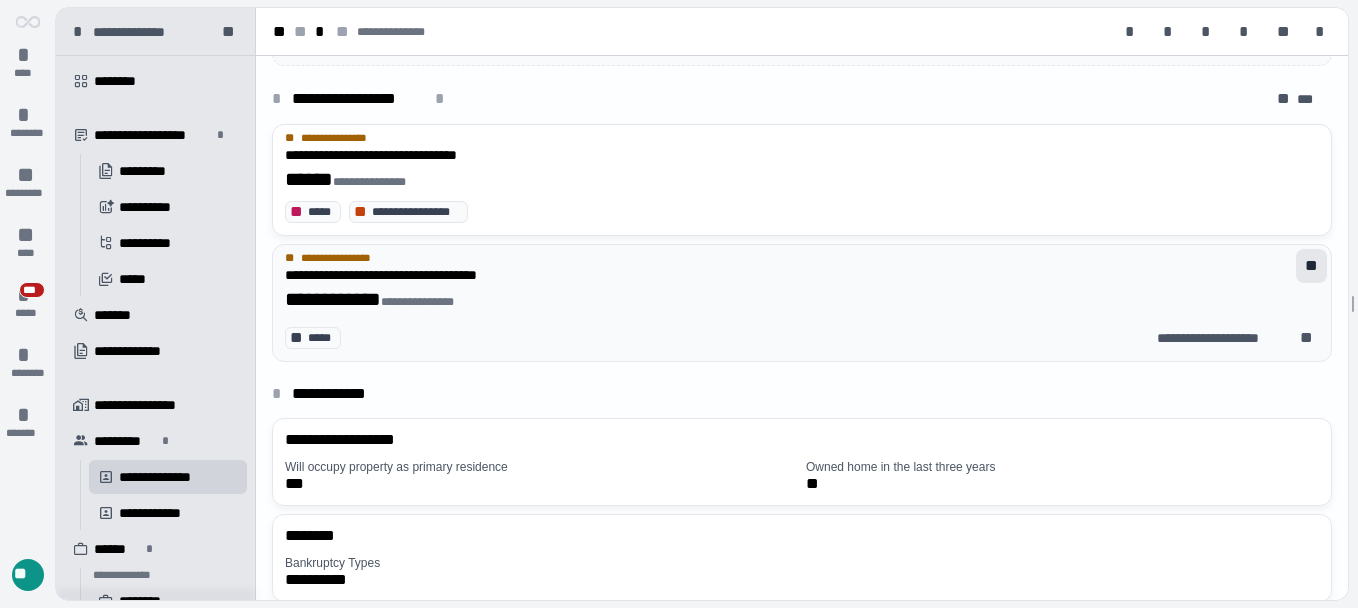 scroll, scrollTop: 748, scrollLeft: 0, axis: vertical 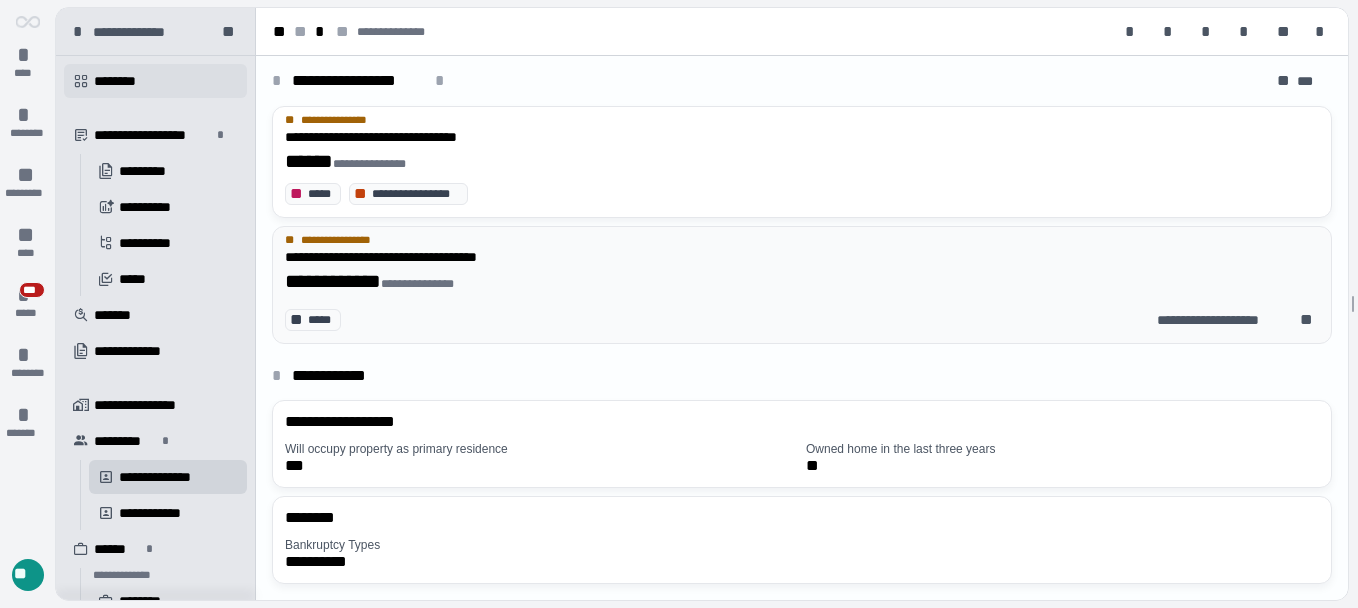click on "********" at bounding box center [122, 81] 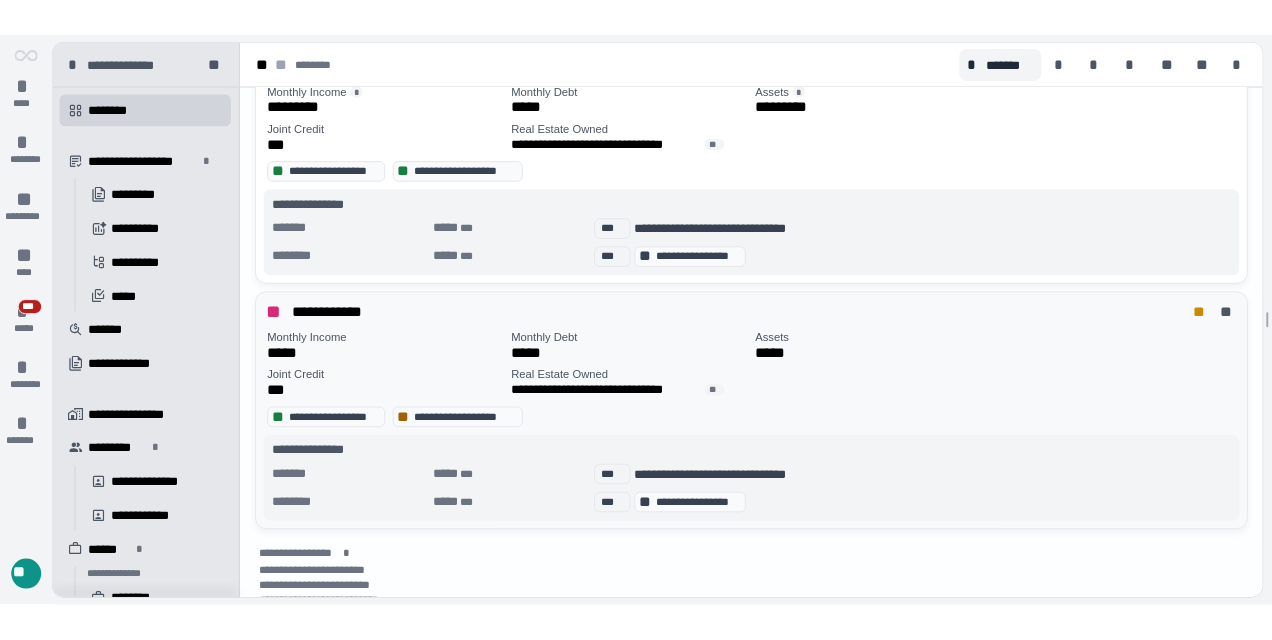 scroll, scrollTop: 1084, scrollLeft: 0, axis: vertical 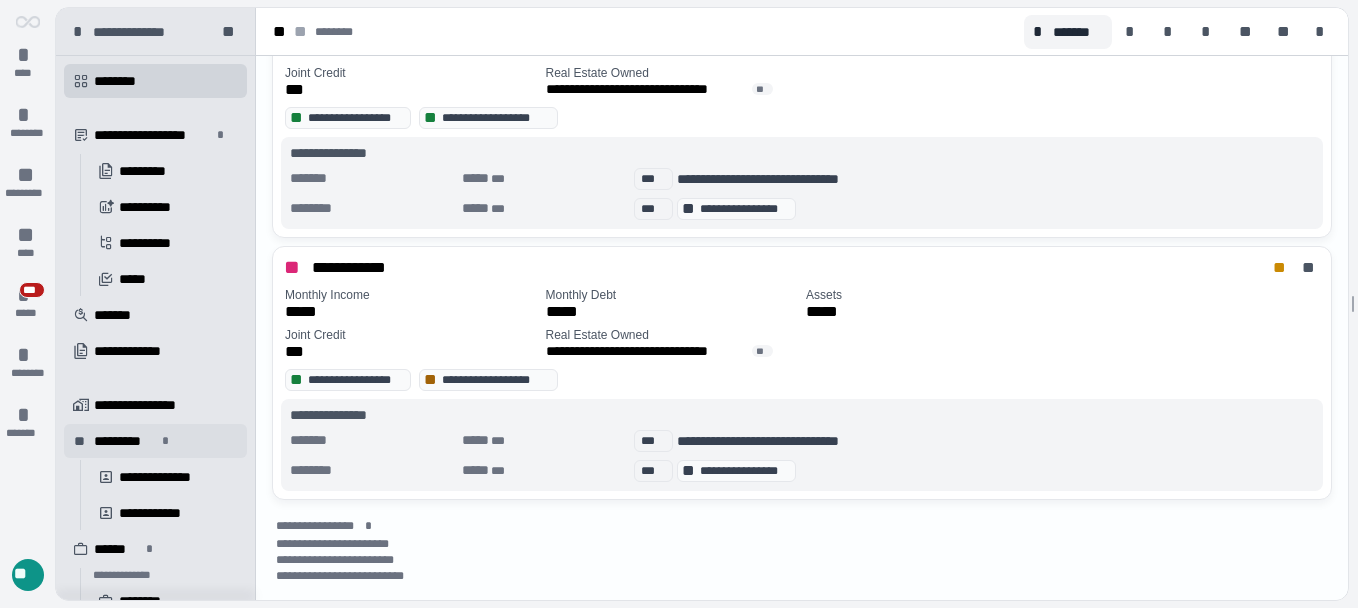 drag, startPoint x: 137, startPoint y: 440, endPoint x: 201, endPoint y: 452, distance: 65.11528 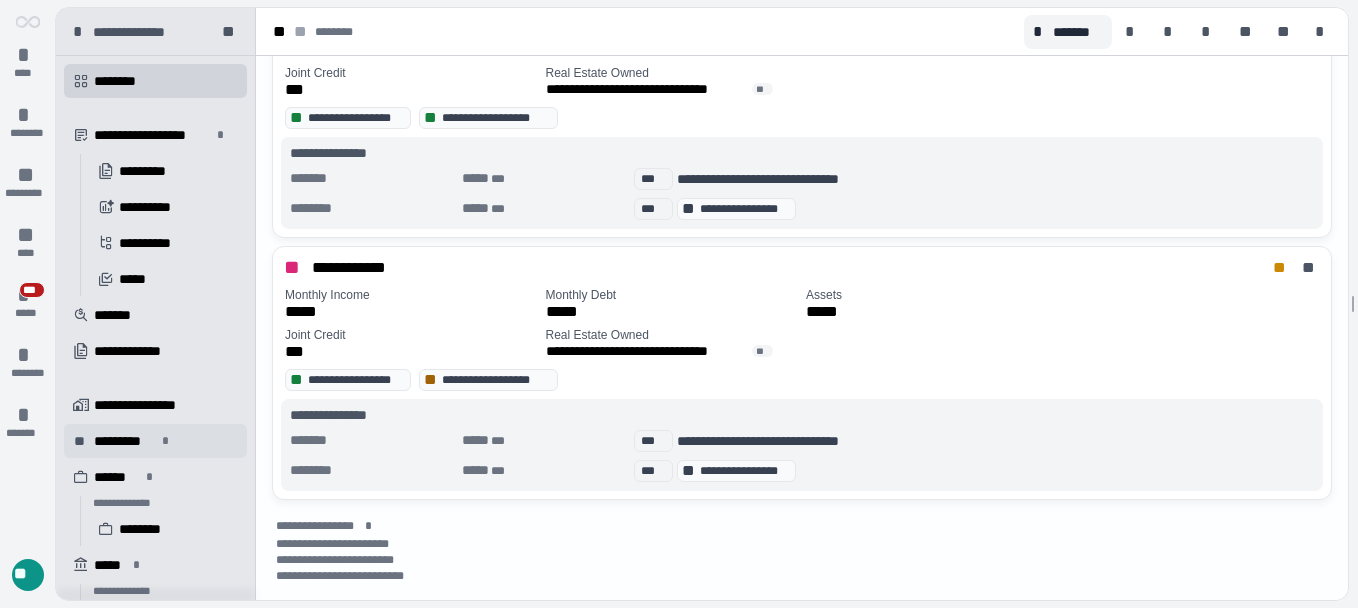 click on "*********" at bounding box center (125, 441) 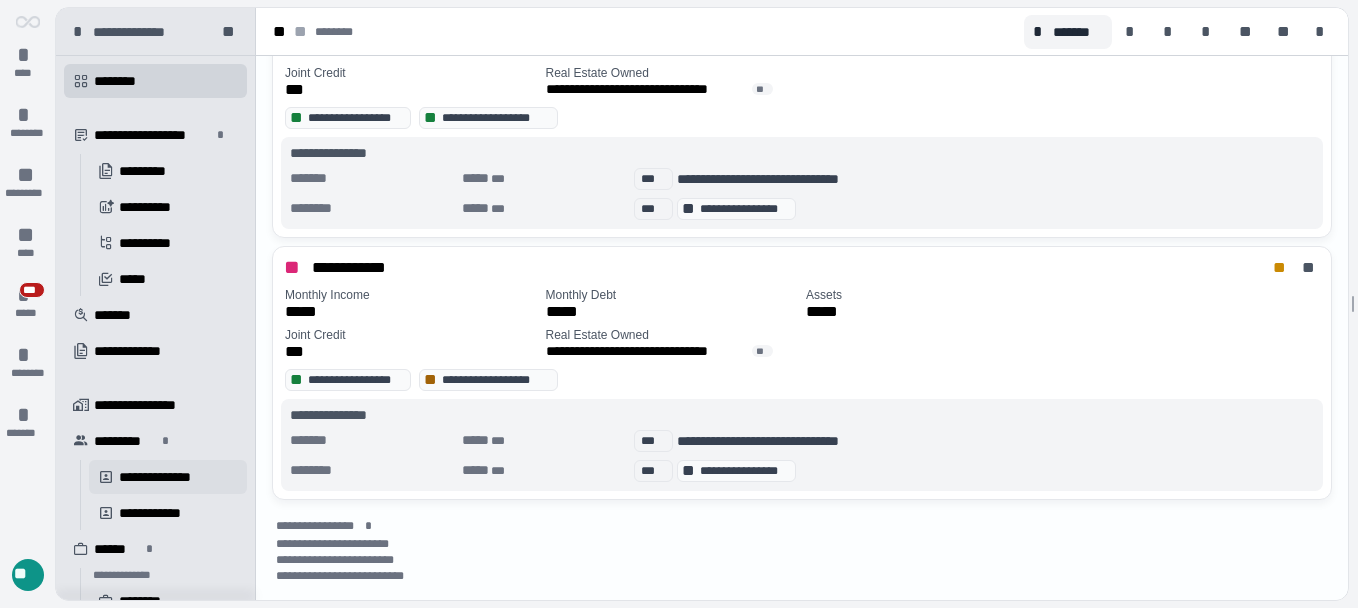 click on "**********" at bounding box center [167, 477] 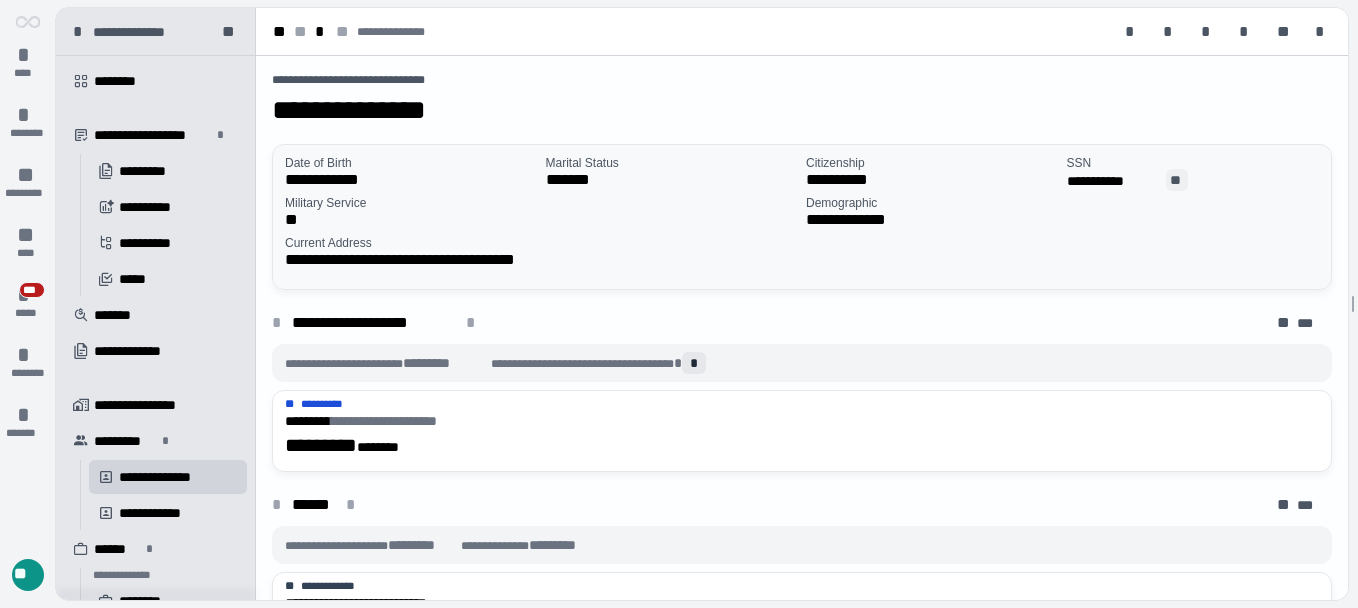 click on "**" at bounding box center [1177, 180] 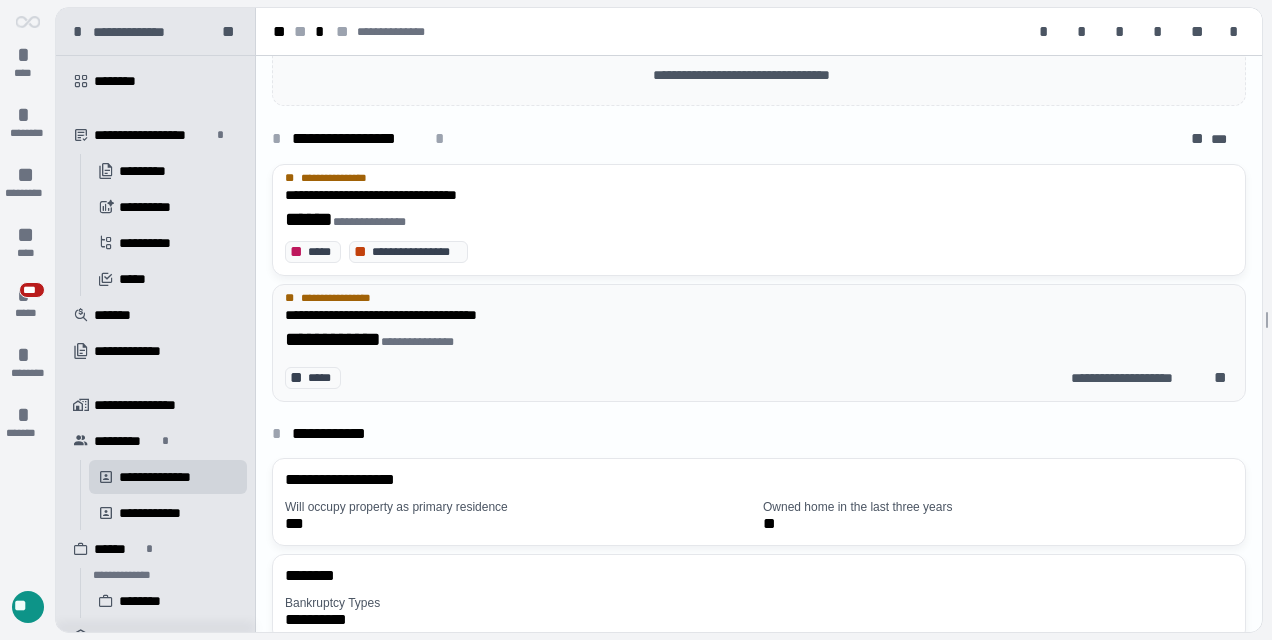 scroll, scrollTop: 756, scrollLeft: 0, axis: vertical 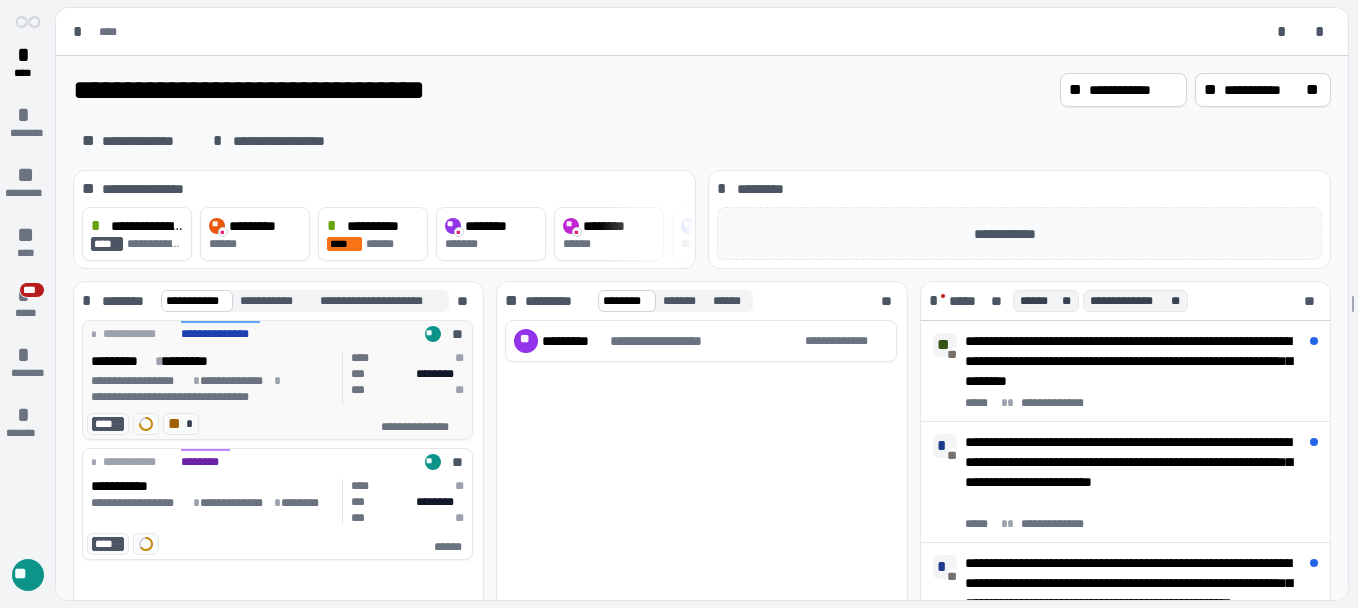 click on "*" at bounding box center (158, 361) 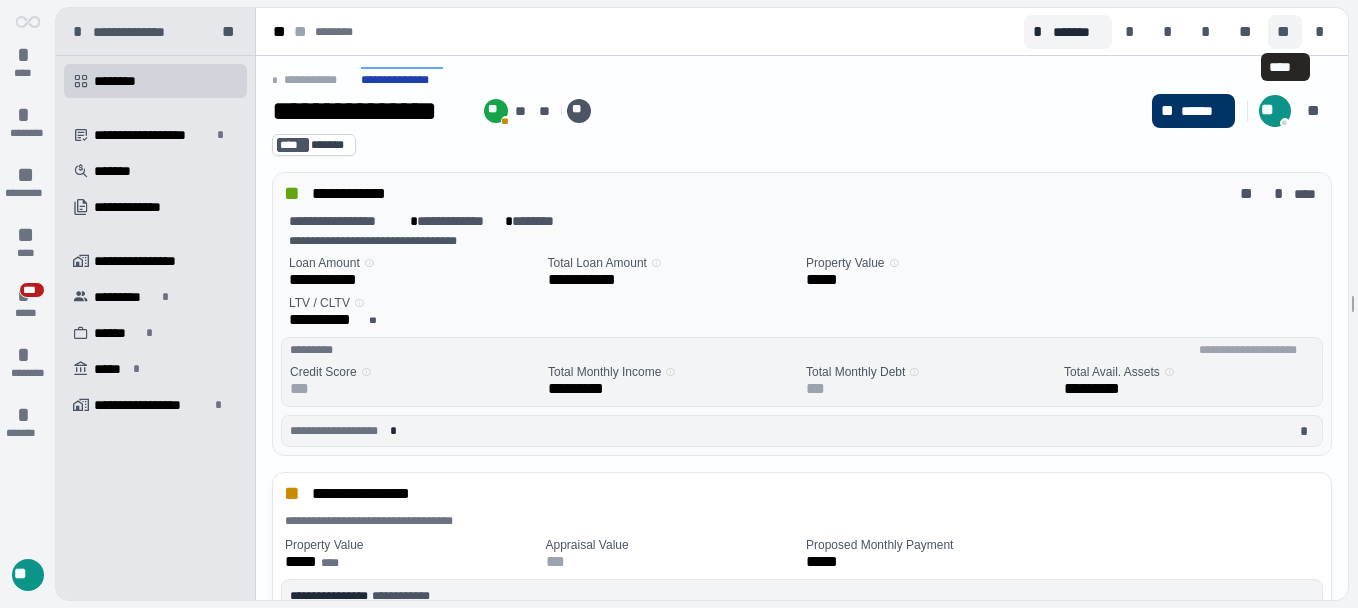 click on "**" at bounding box center [1285, 32] 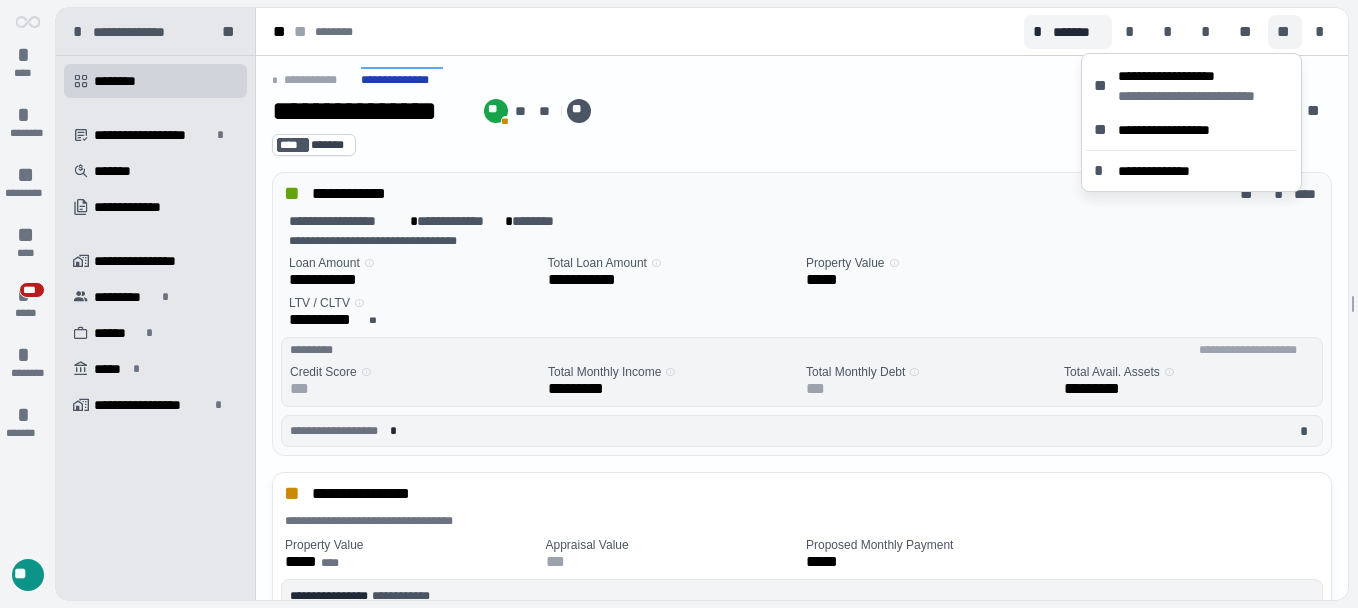 click on "**********" at bounding box center [802, 114] 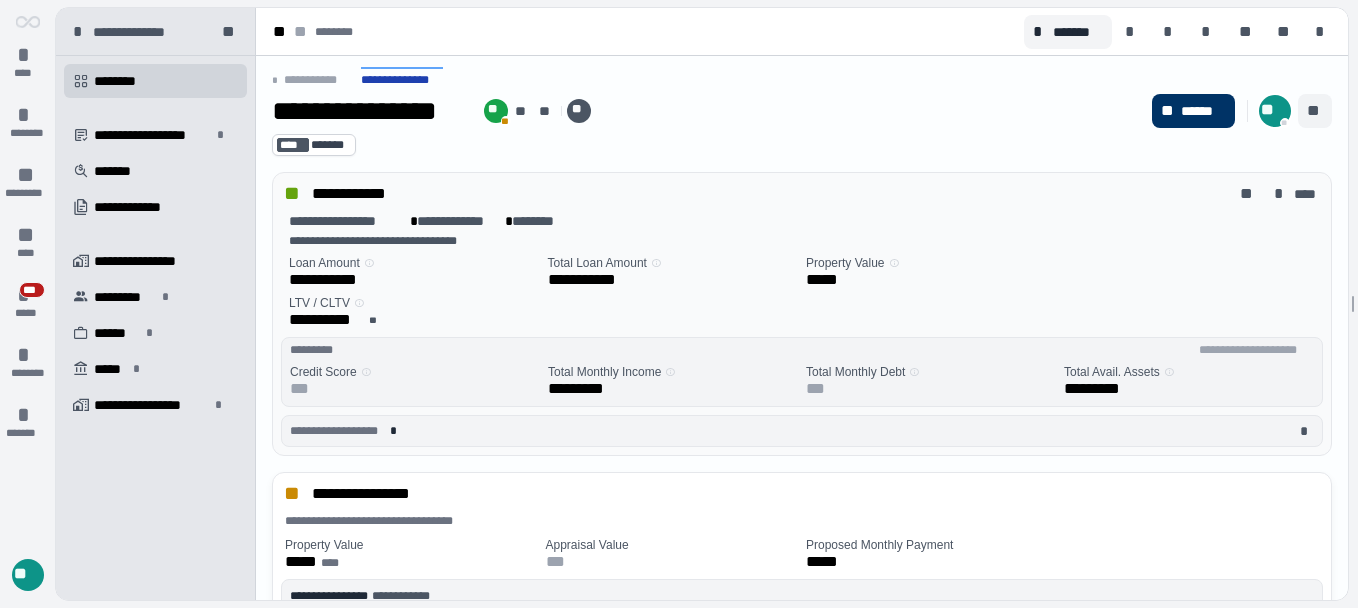 click on "**" at bounding box center [1315, 111] 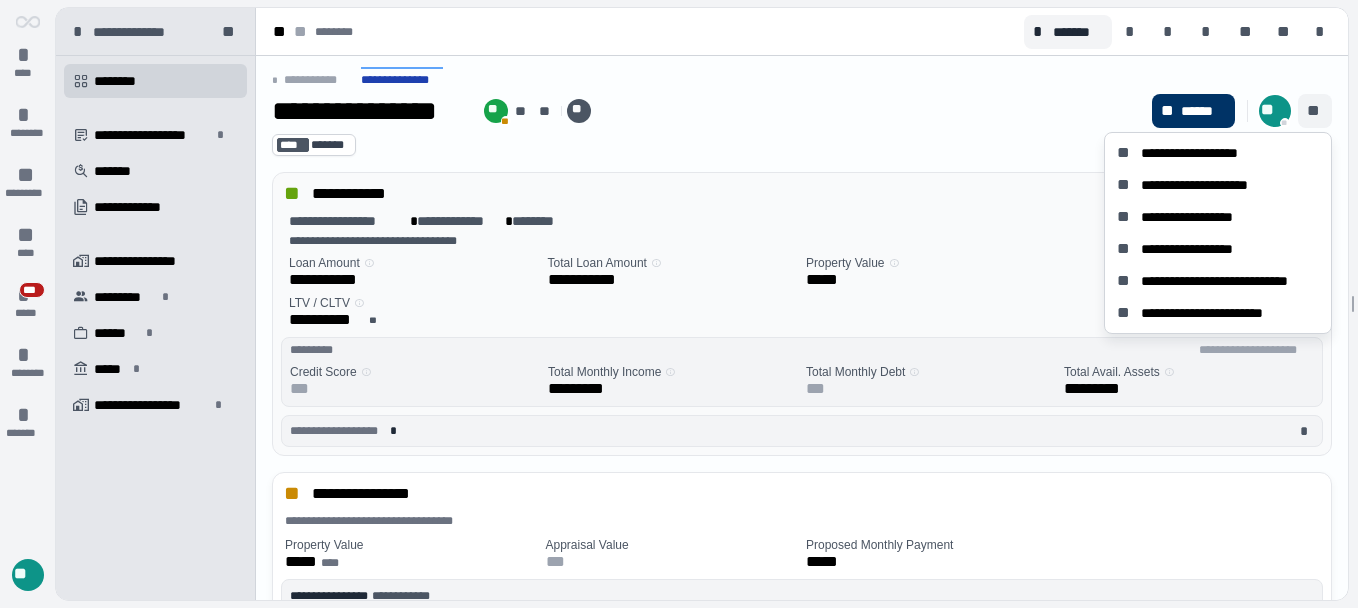 click on "**********" at bounding box center (802, 114) 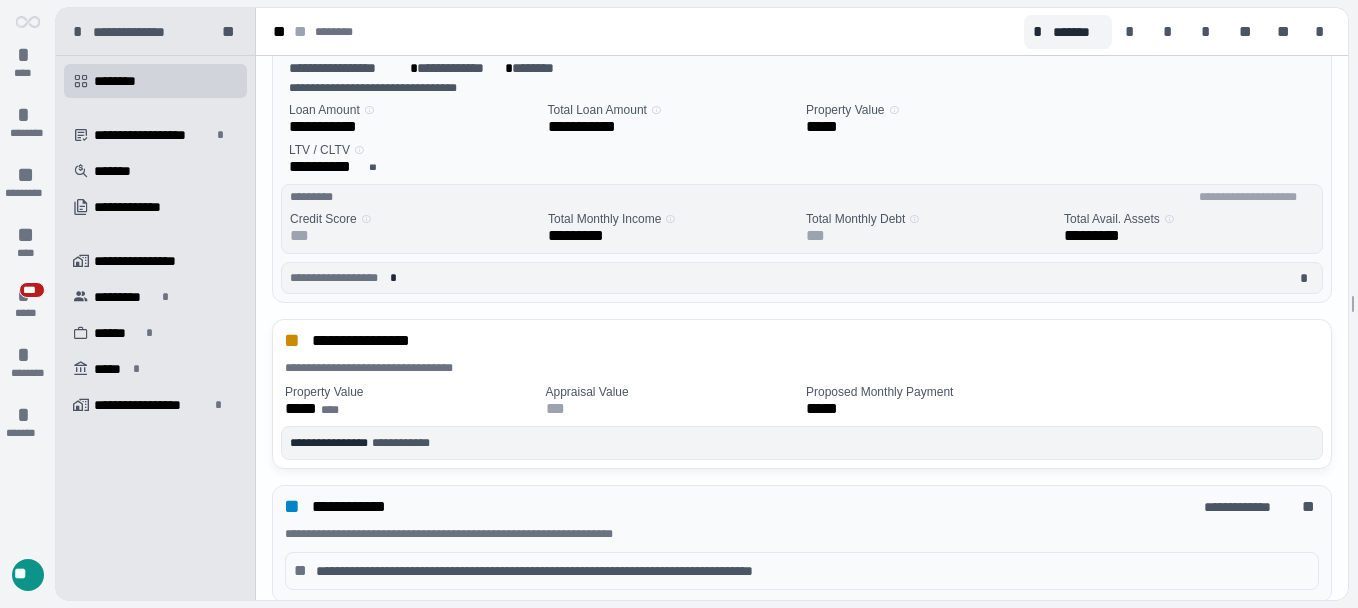 scroll, scrollTop: 0, scrollLeft: 0, axis: both 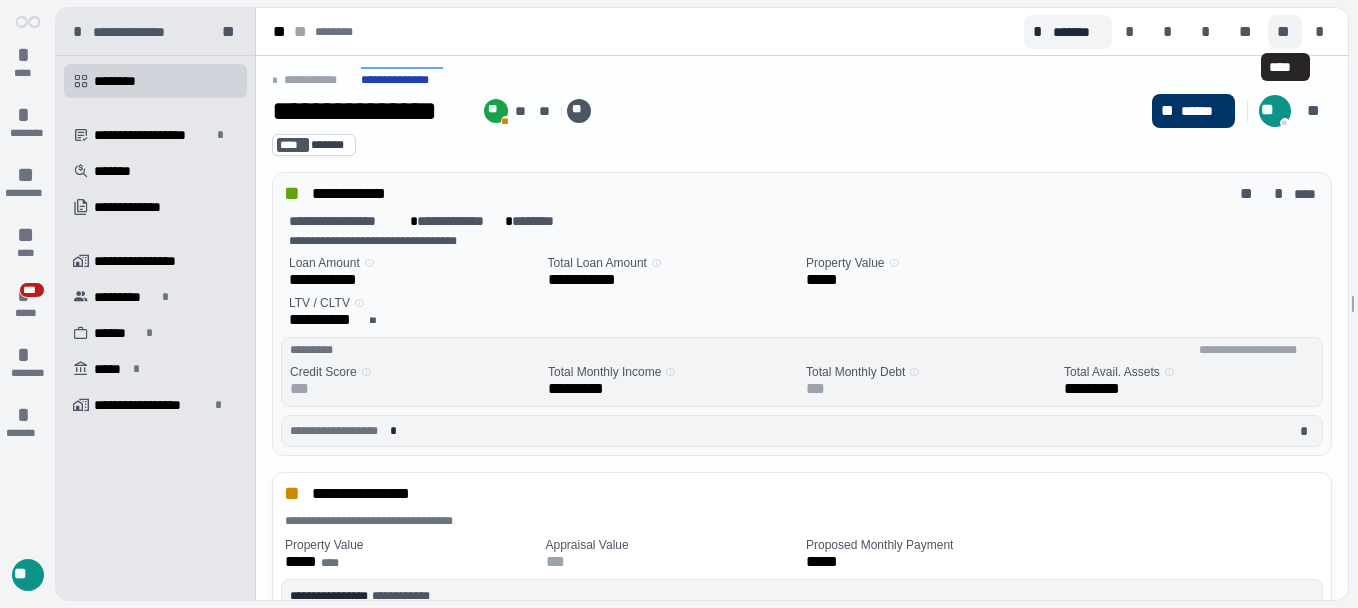 click on "**" at bounding box center (1285, 32) 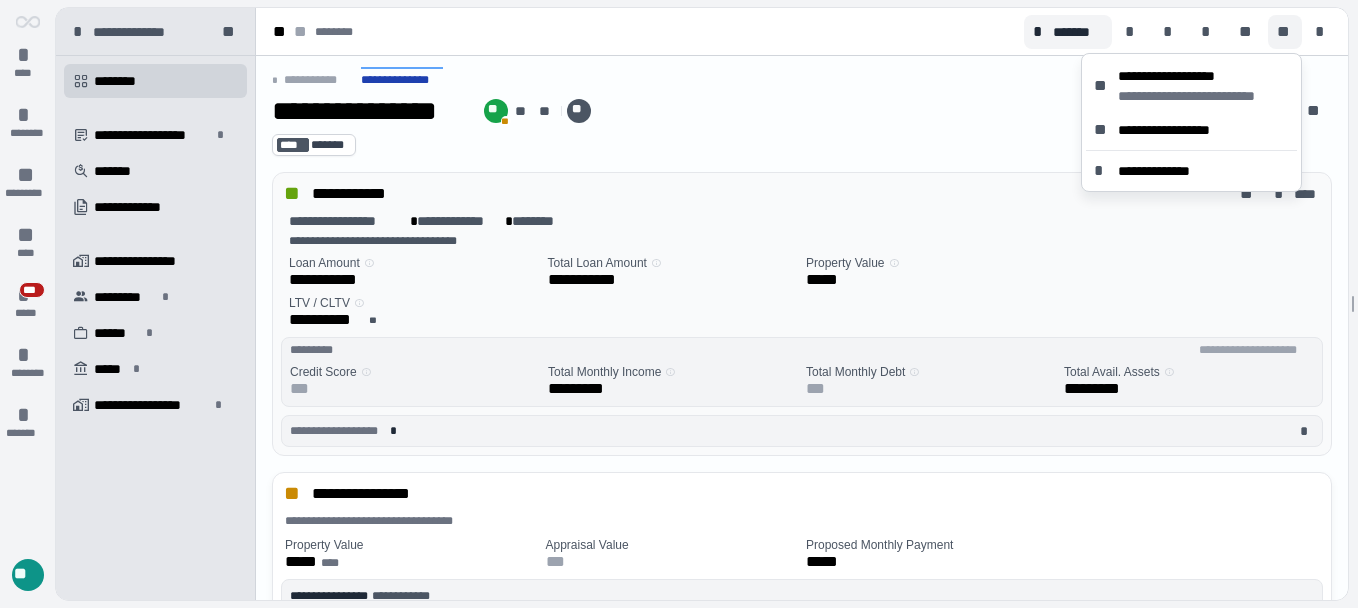 click on "**********" at bounding box center [708, 111] 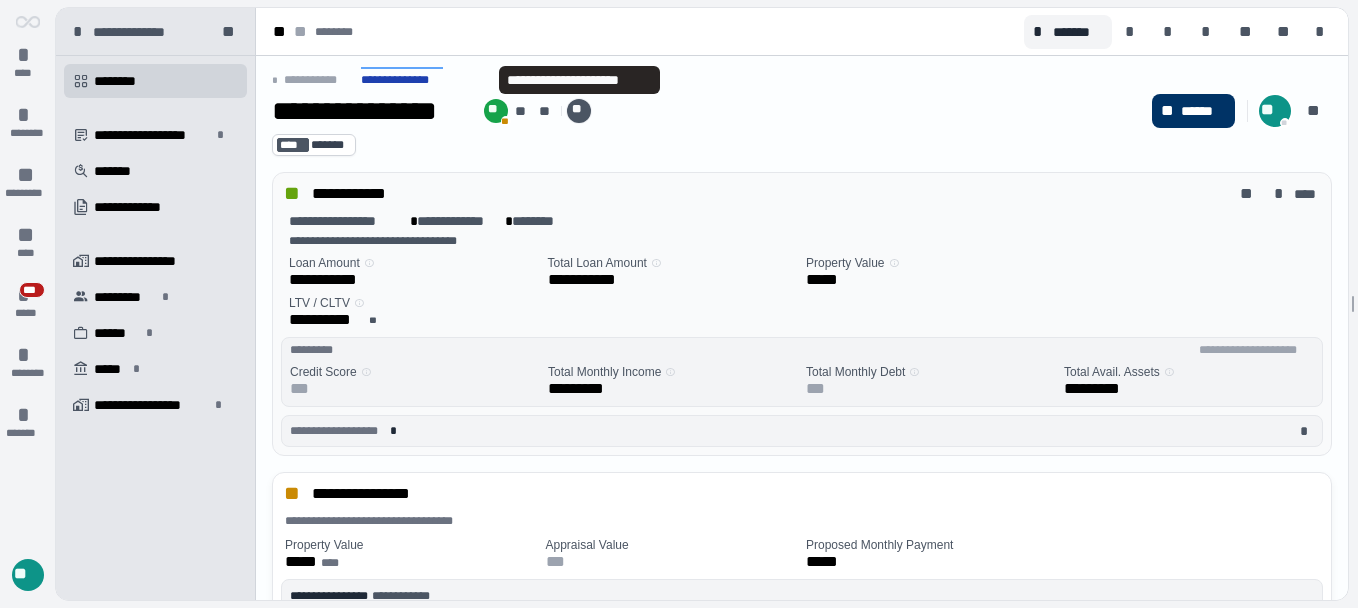 click on "**" at bounding box center (579, 111) 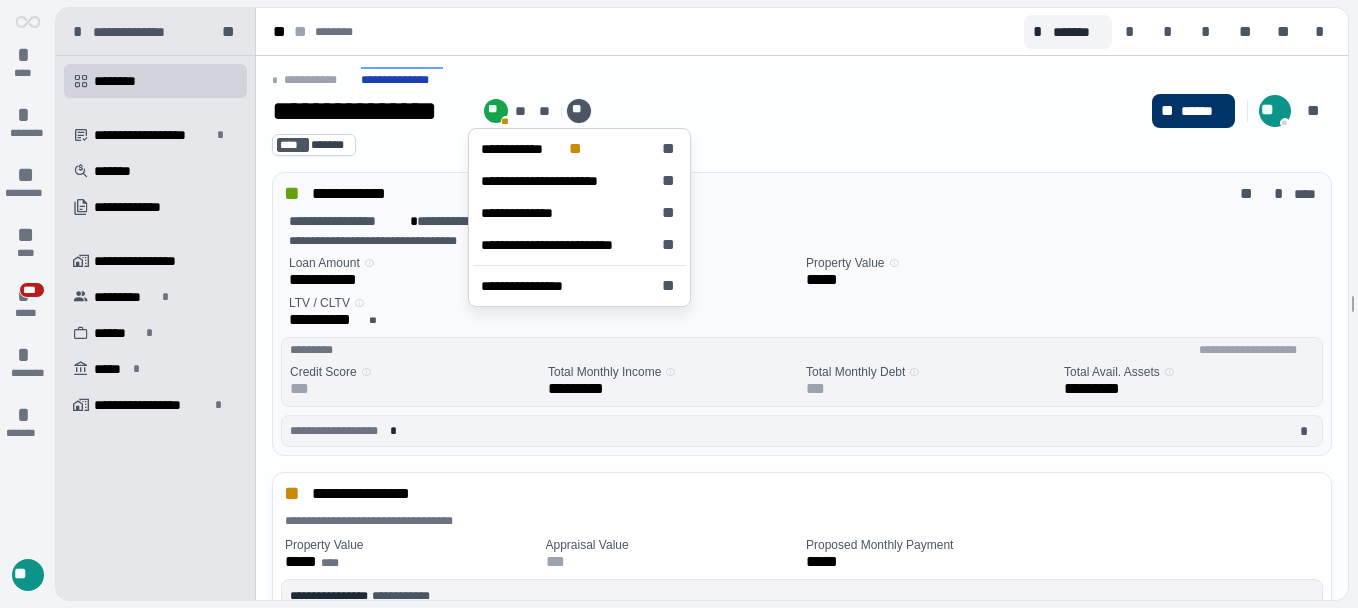 click on "**********" at bounding box center (708, 111) 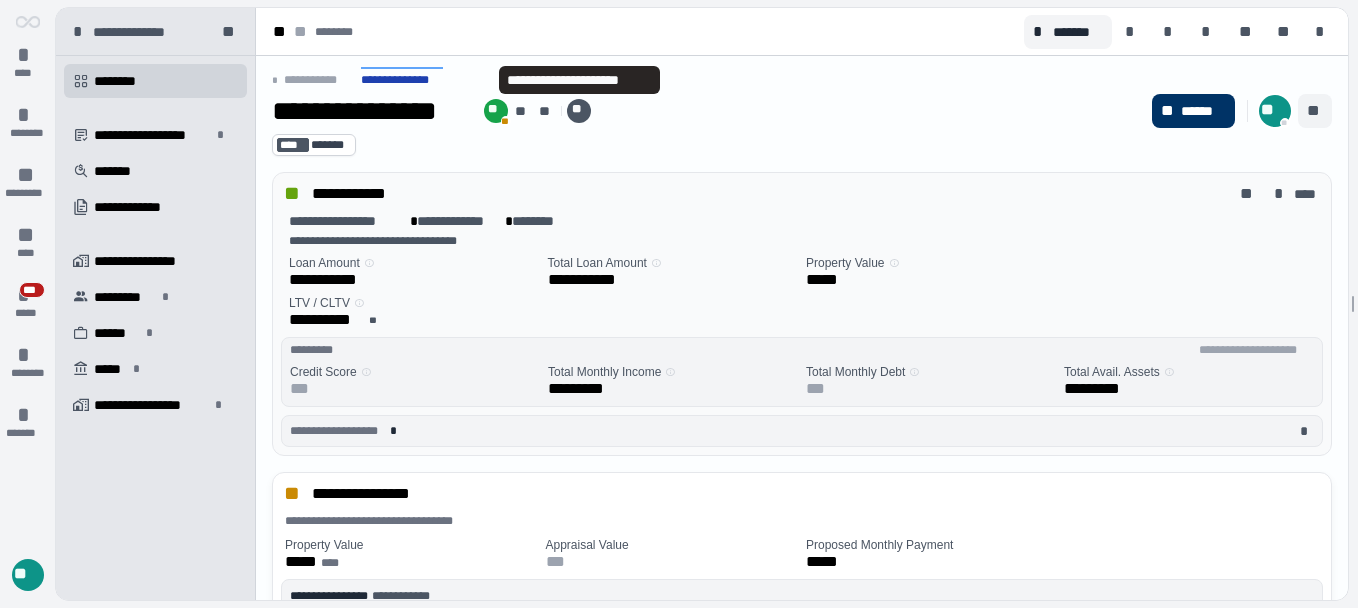 click on "**" at bounding box center (1315, 111) 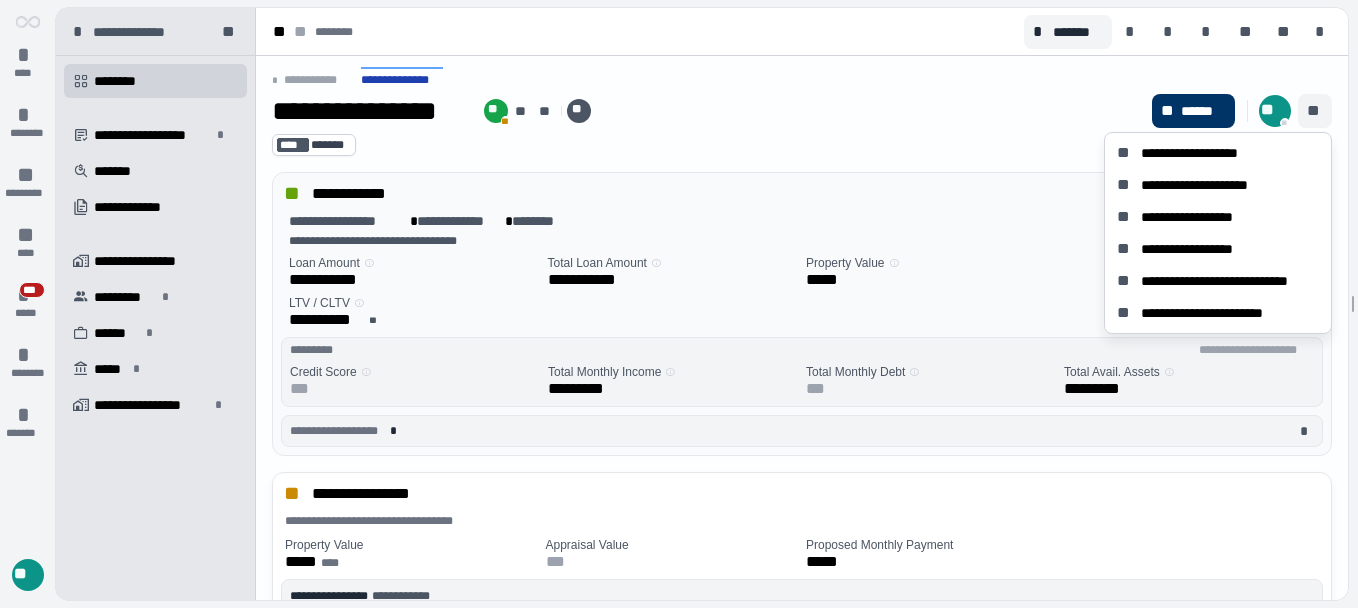 click on "**********" at bounding box center (802, 111) 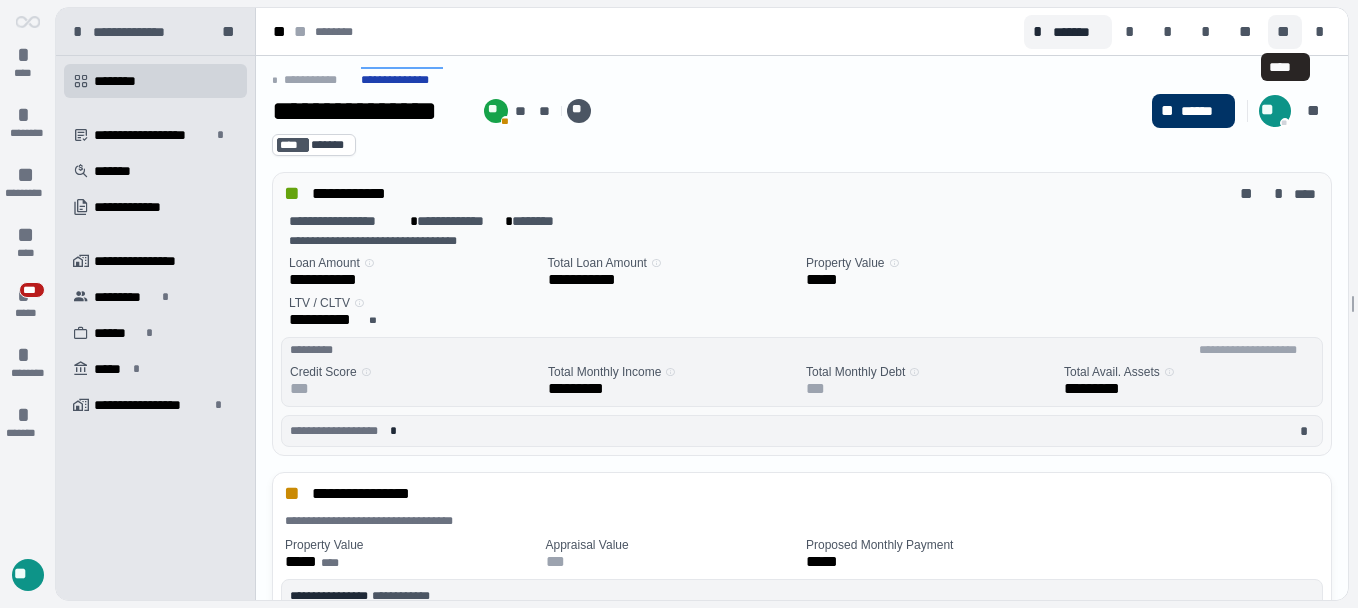 click on "**" at bounding box center [1285, 32] 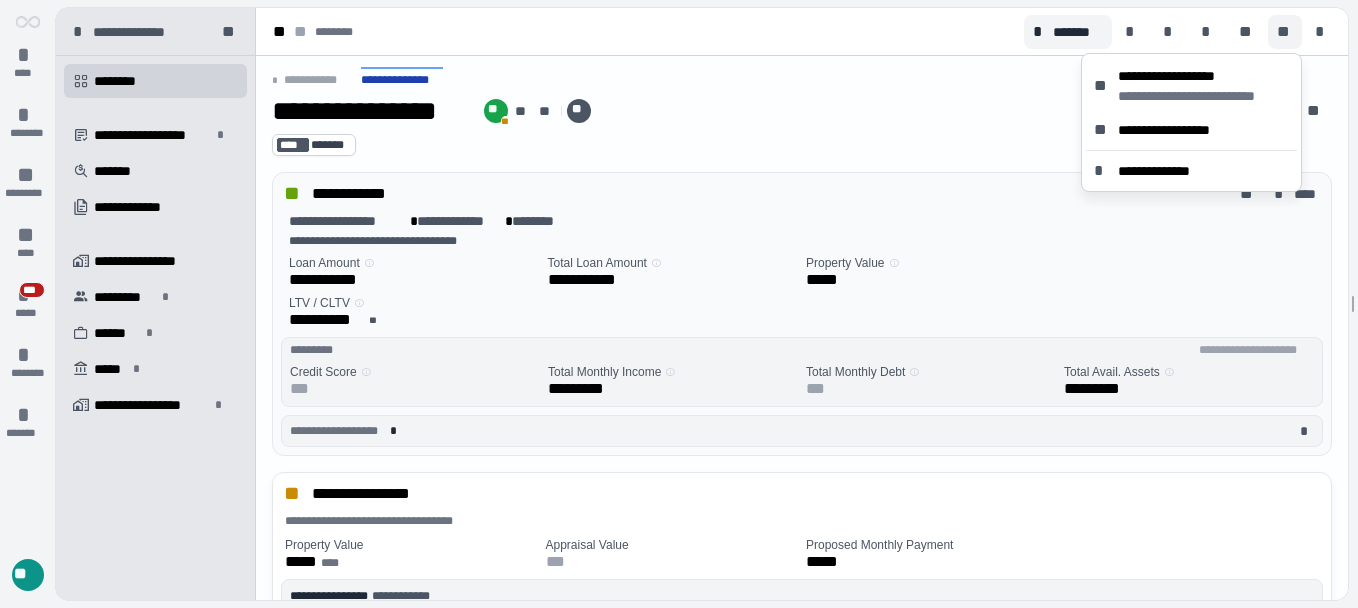 click on "**" at bounding box center [1285, 32] 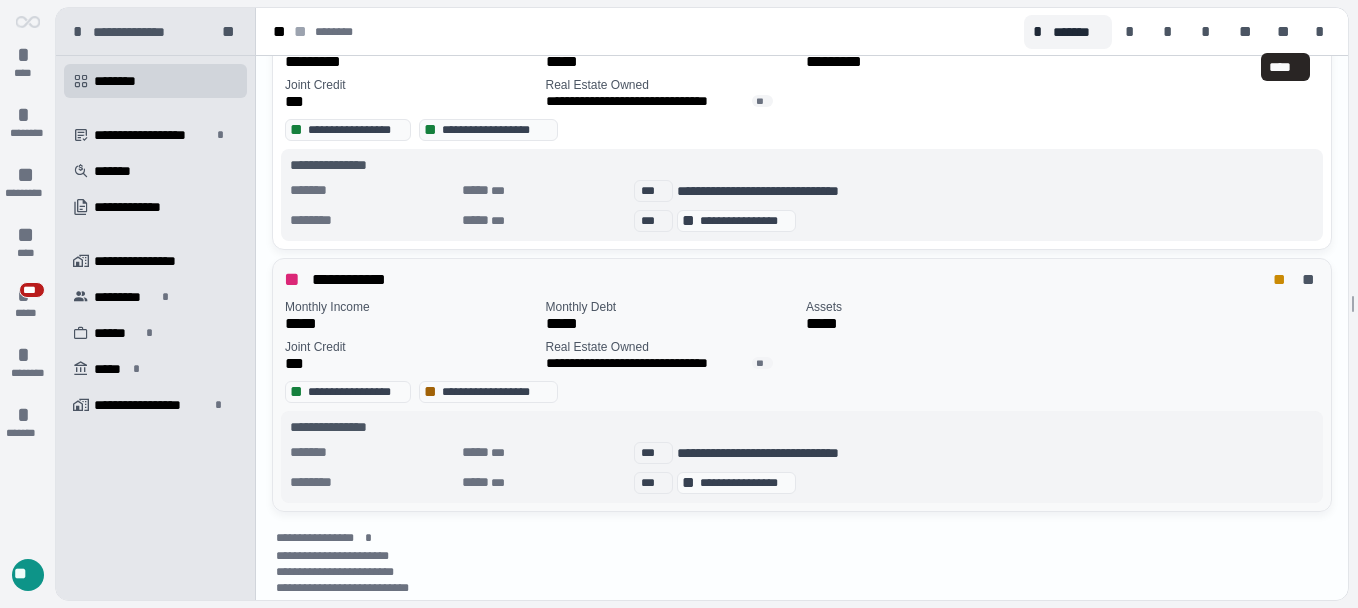 scroll, scrollTop: 1084, scrollLeft: 0, axis: vertical 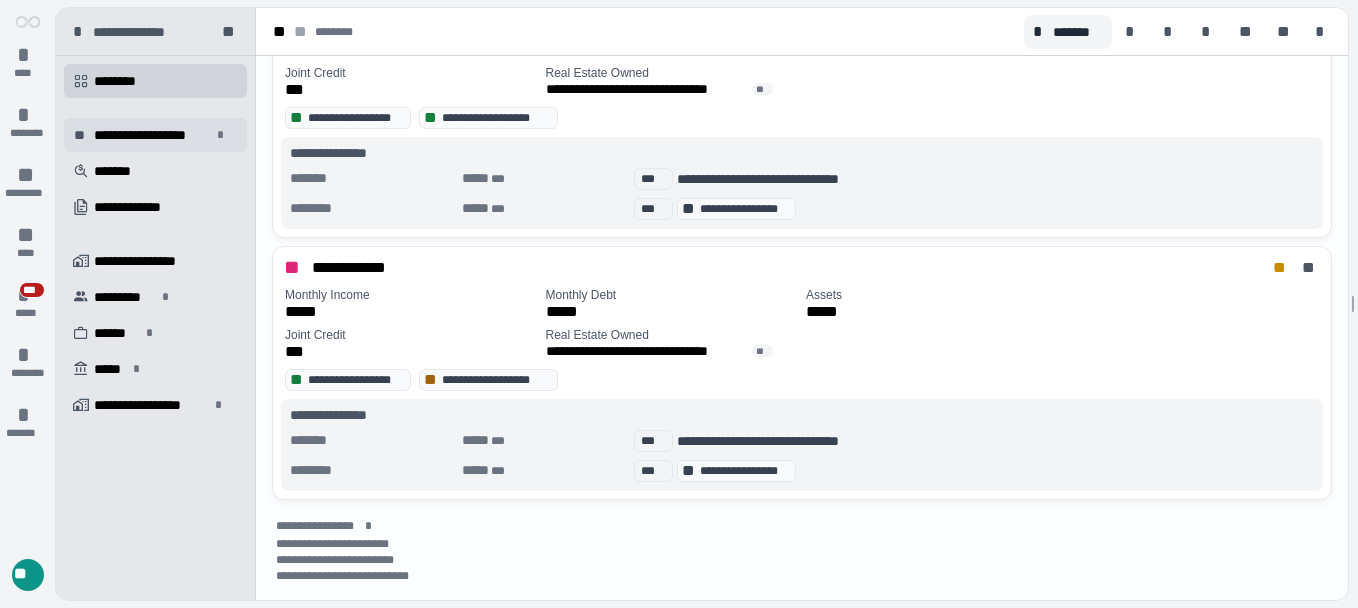 click on "**********" at bounding box center (152, 135) 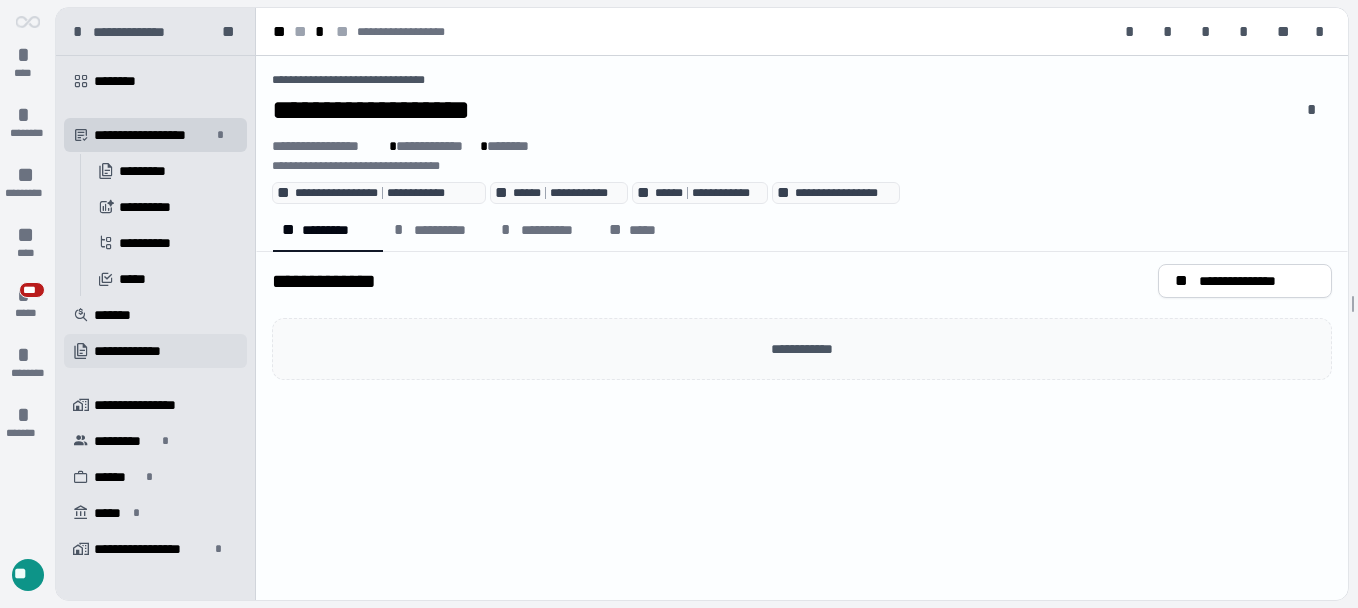click on "**********" at bounding box center (139, 351) 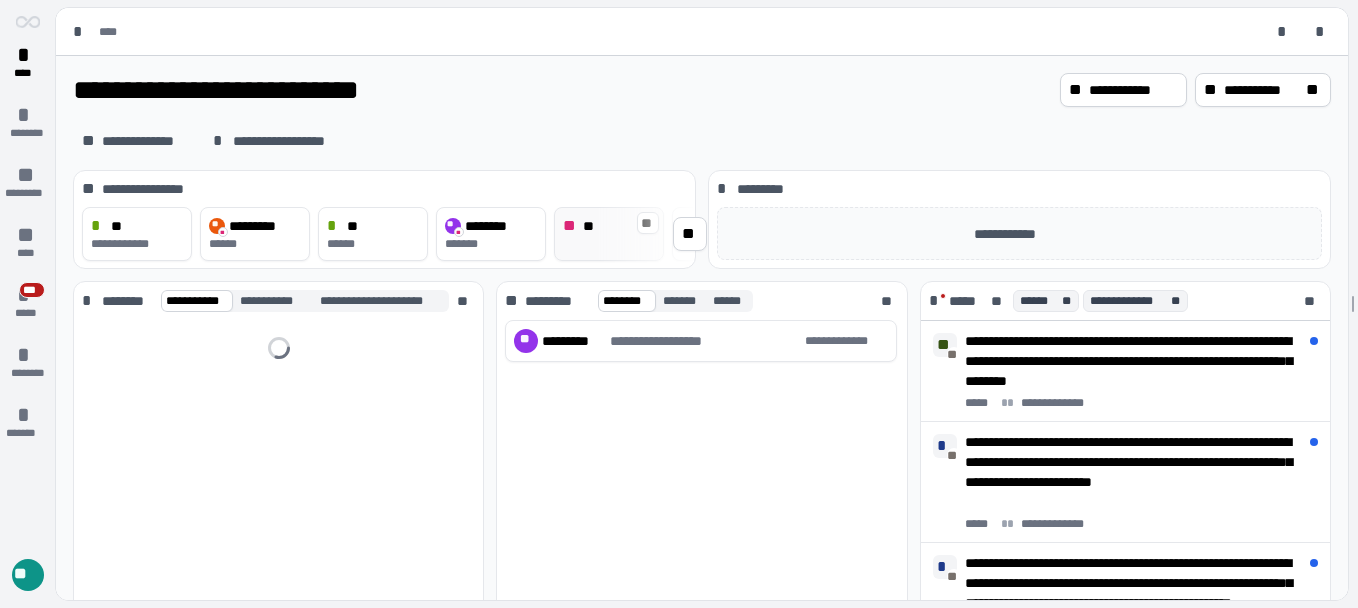 scroll, scrollTop: 0, scrollLeft: 0, axis: both 